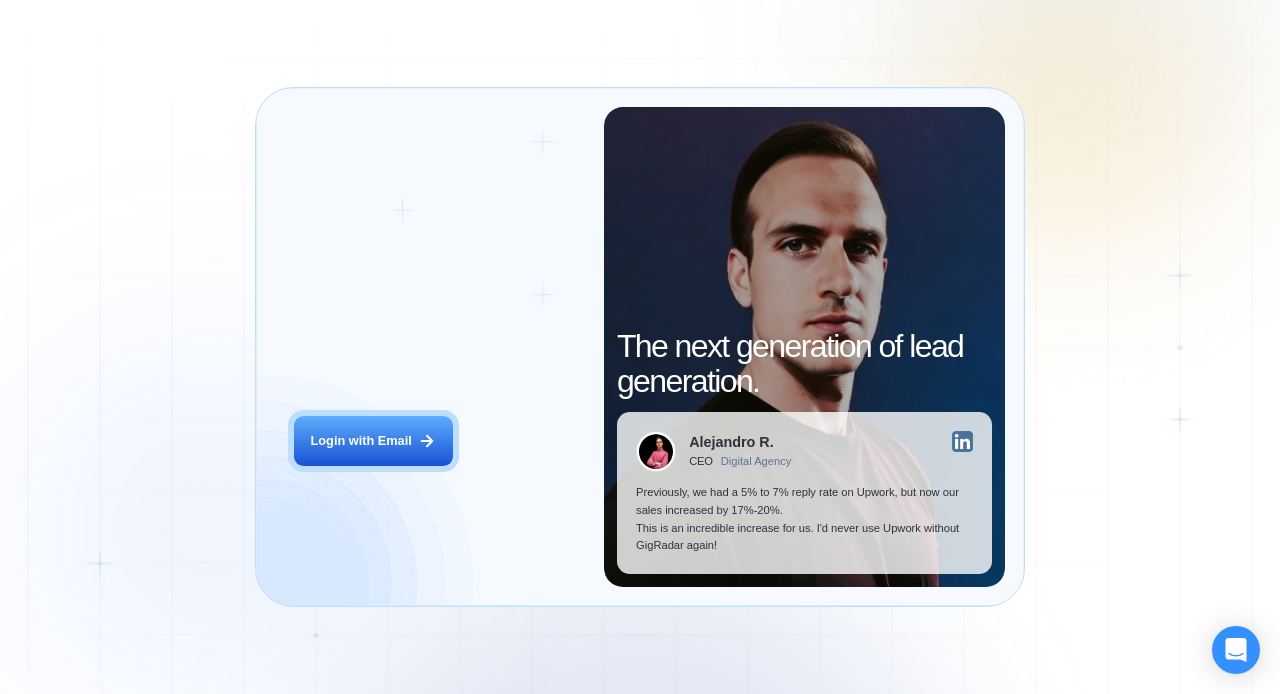 scroll, scrollTop: 0, scrollLeft: 0, axis: both 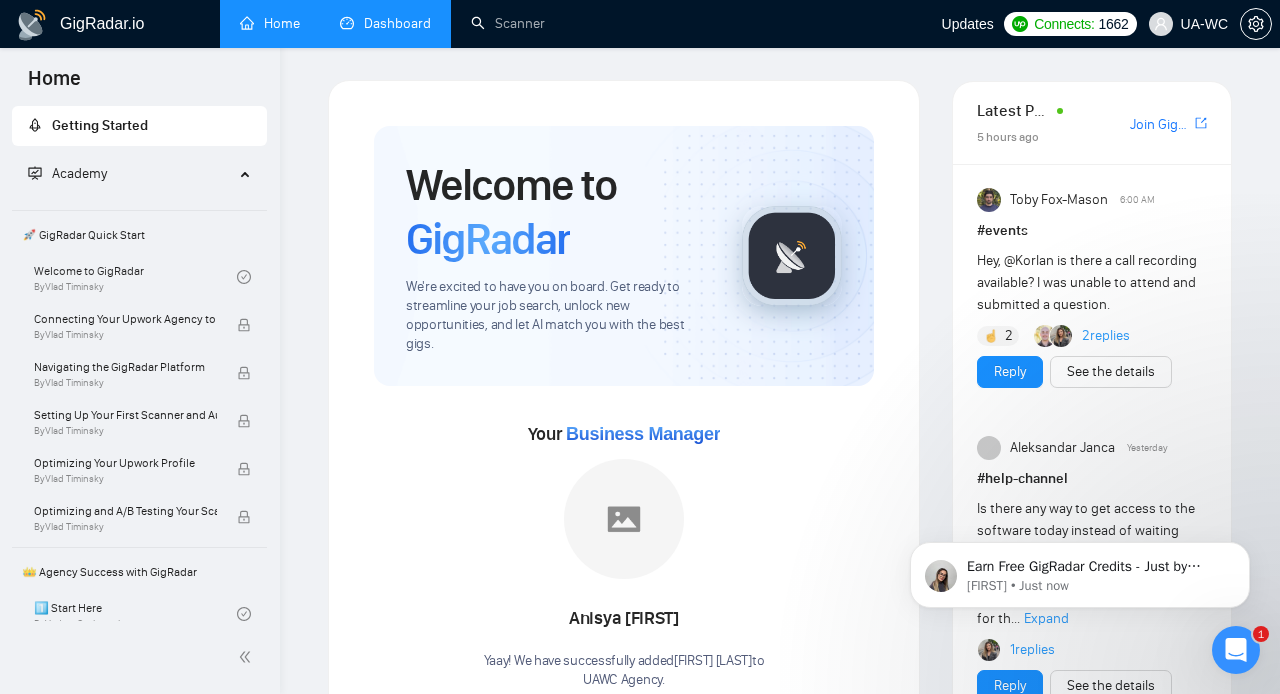 click on "Dashboard" at bounding box center (385, 23) 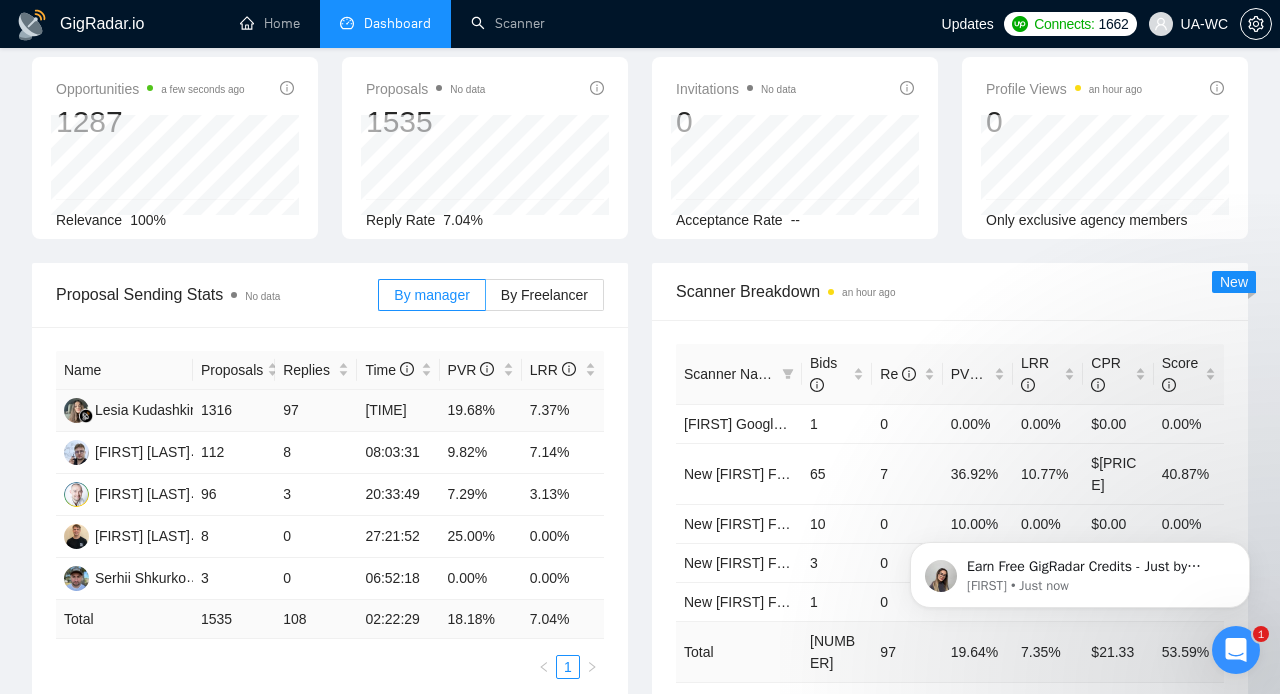 scroll, scrollTop: 180, scrollLeft: 0, axis: vertical 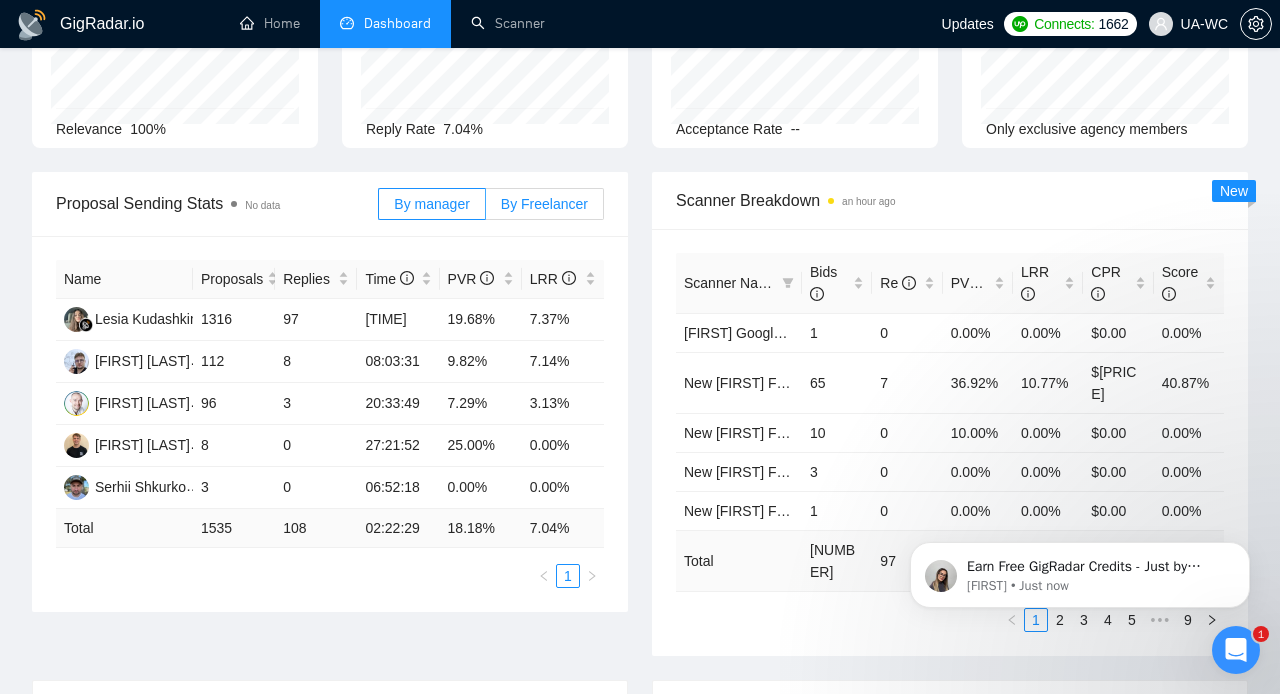 click on "By Freelancer" at bounding box center [544, 204] 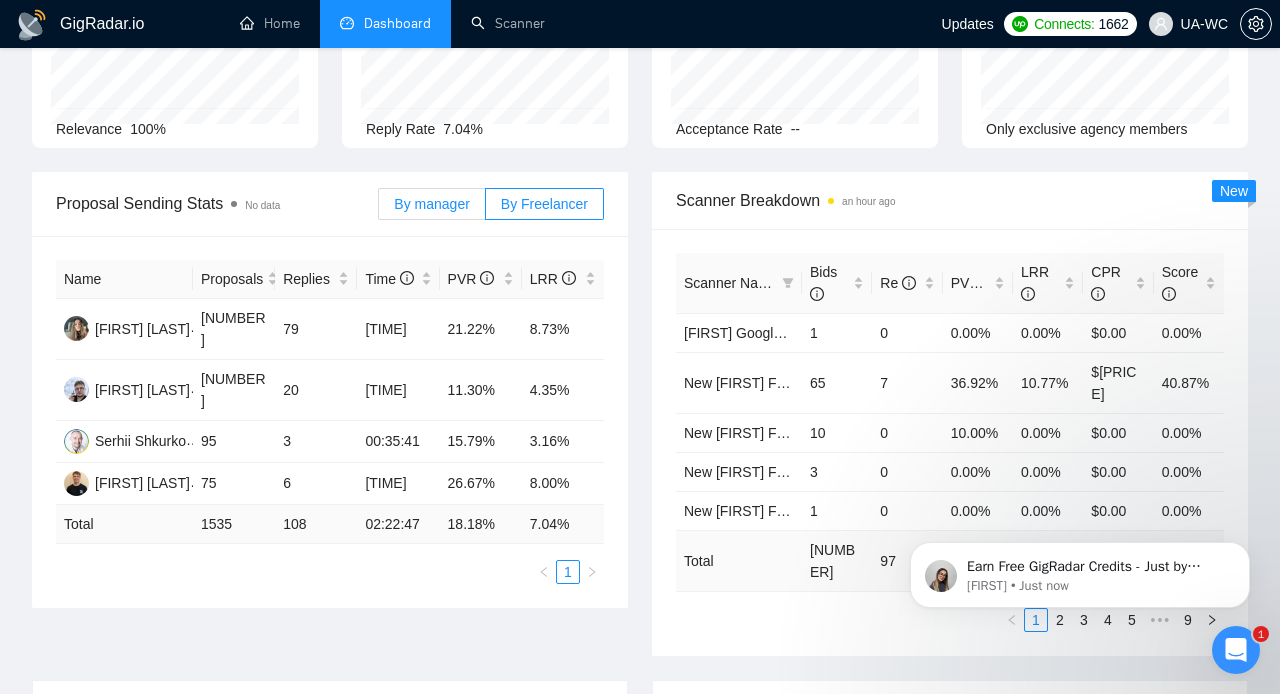 click on "By manager" at bounding box center (431, 204) 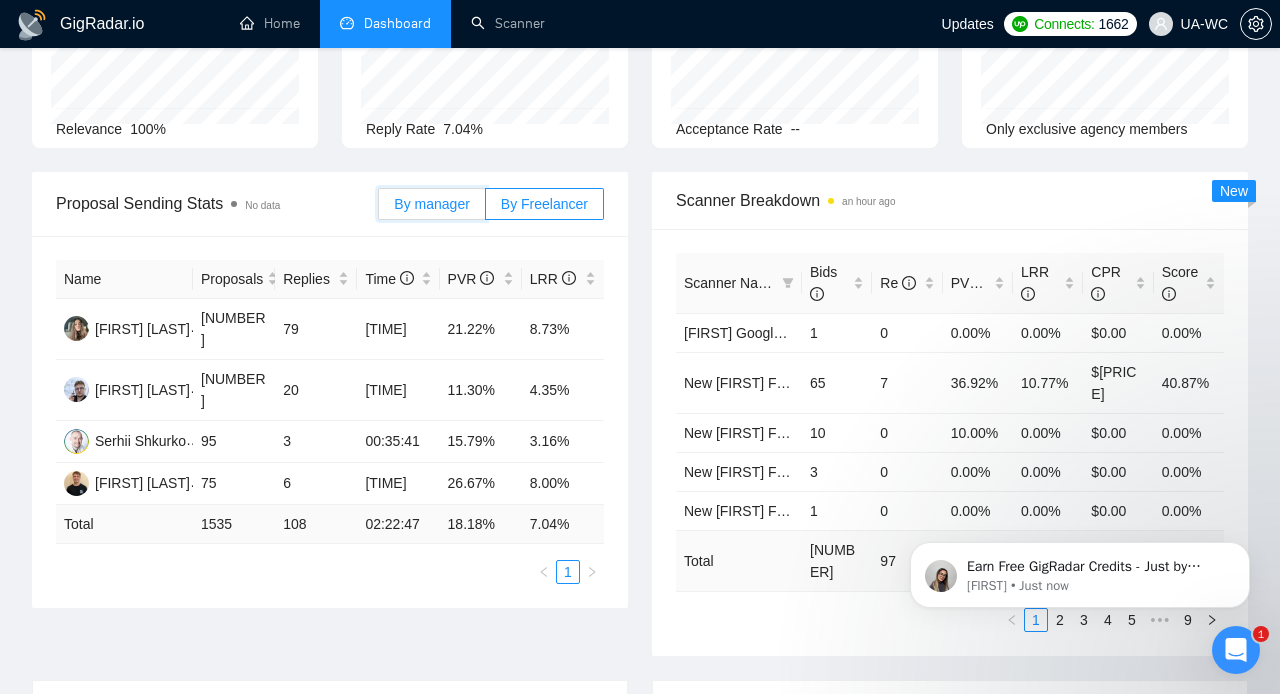 click on "By manager" at bounding box center (379, 209) 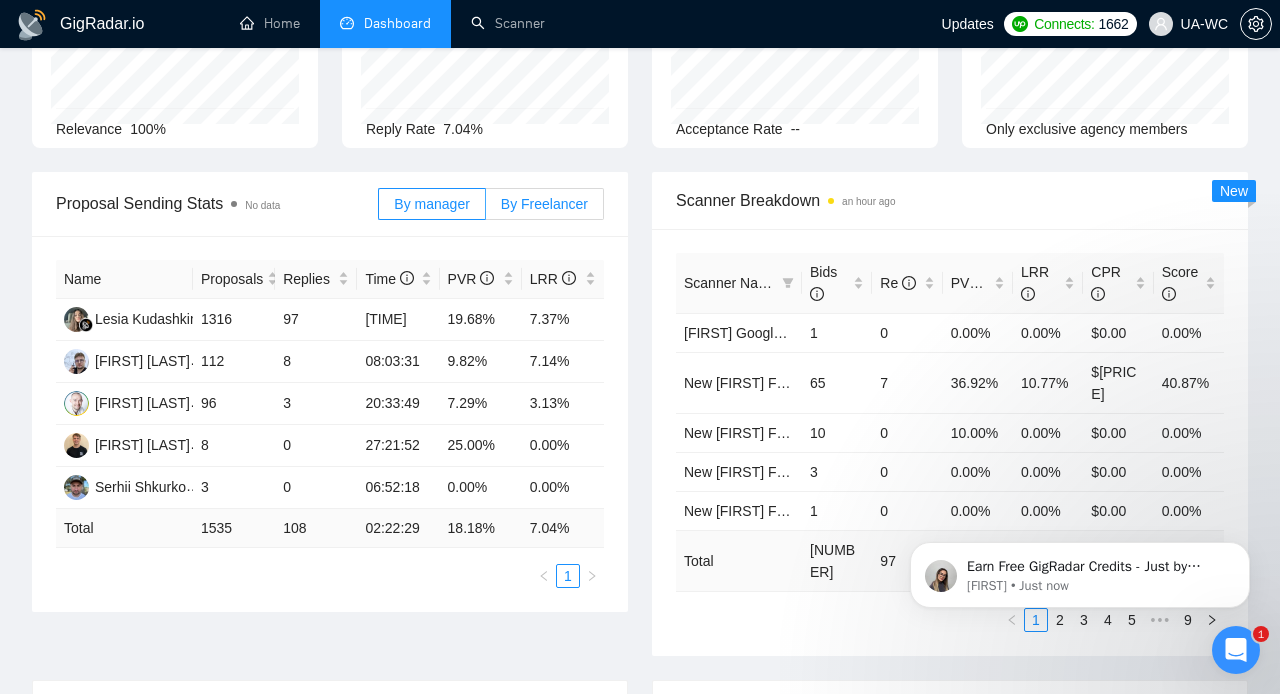 click on "By Freelancer" at bounding box center [544, 204] 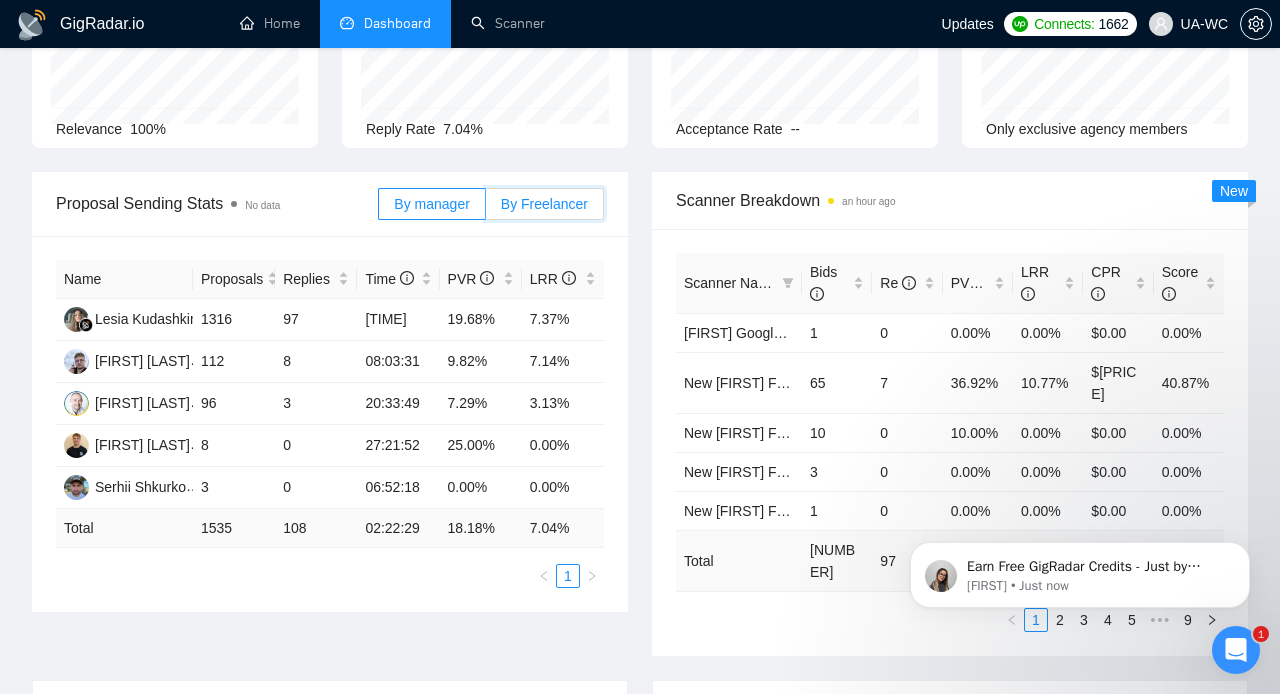 click on "By Freelancer" at bounding box center [486, 209] 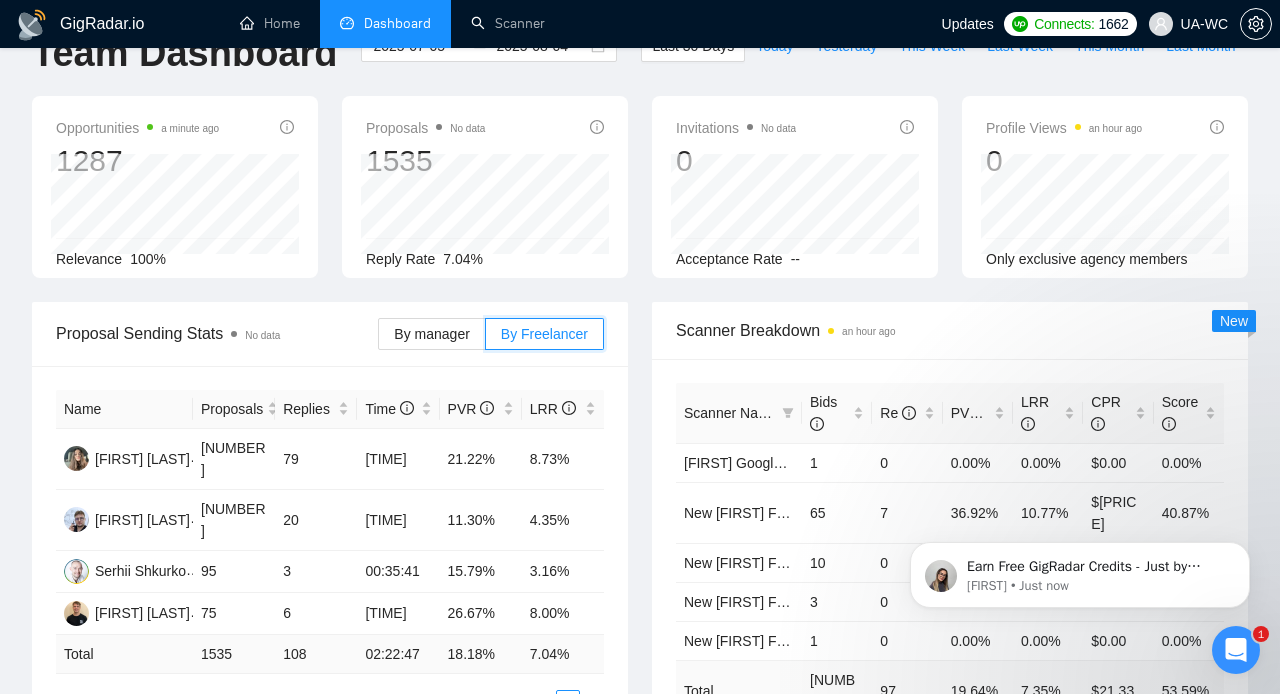 scroll, scrollTop: 0, scrollLeft: 0, axis: both 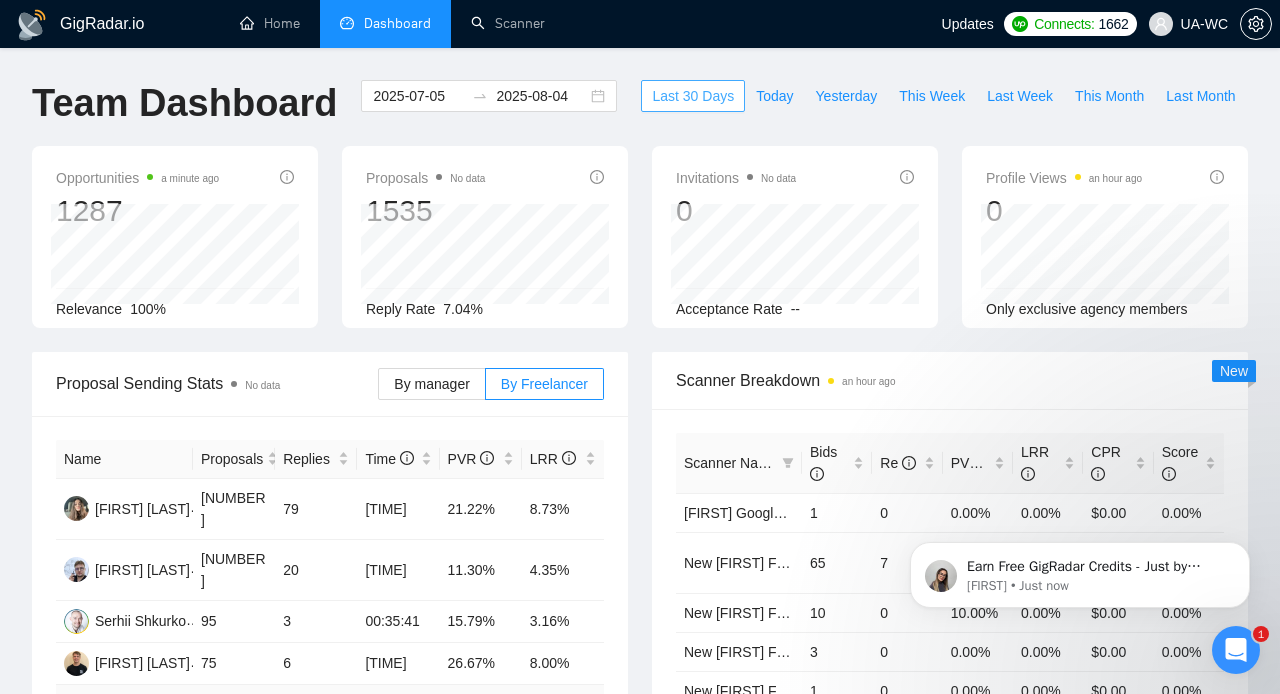 click on "Last 30 Days" at bounding box center (693, 96) 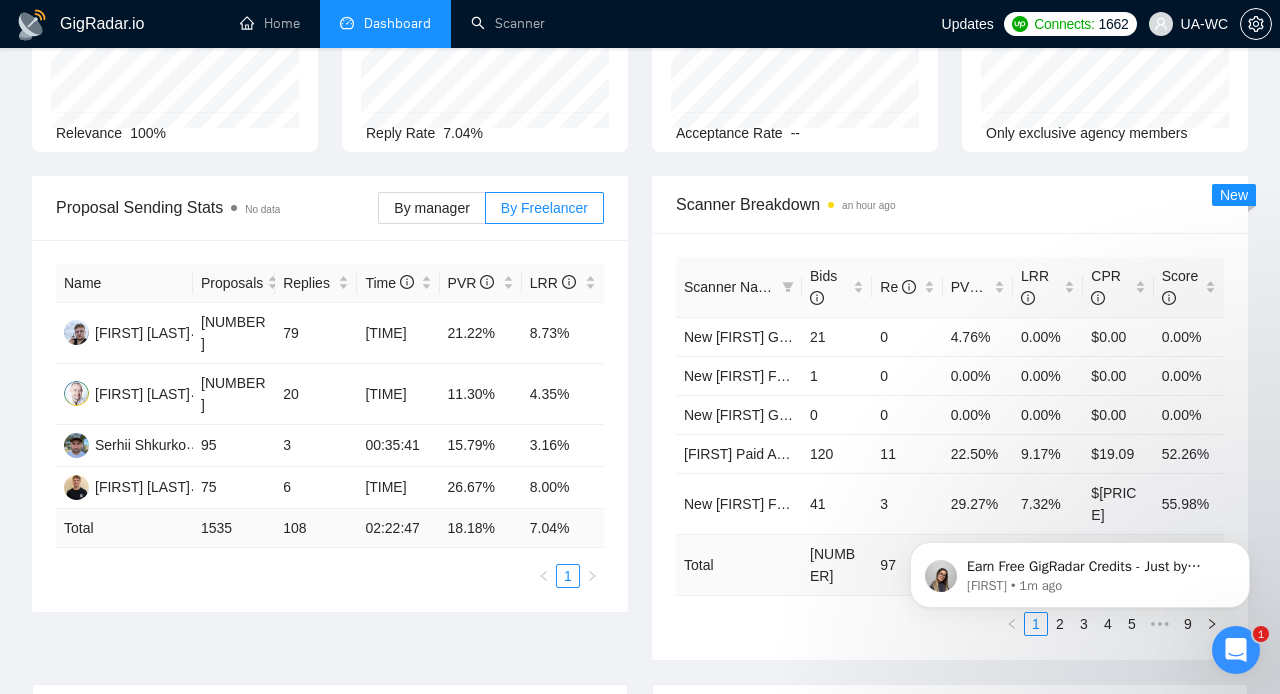 scroll, scrollTop: 0, scrollLeft: 0, axis: both 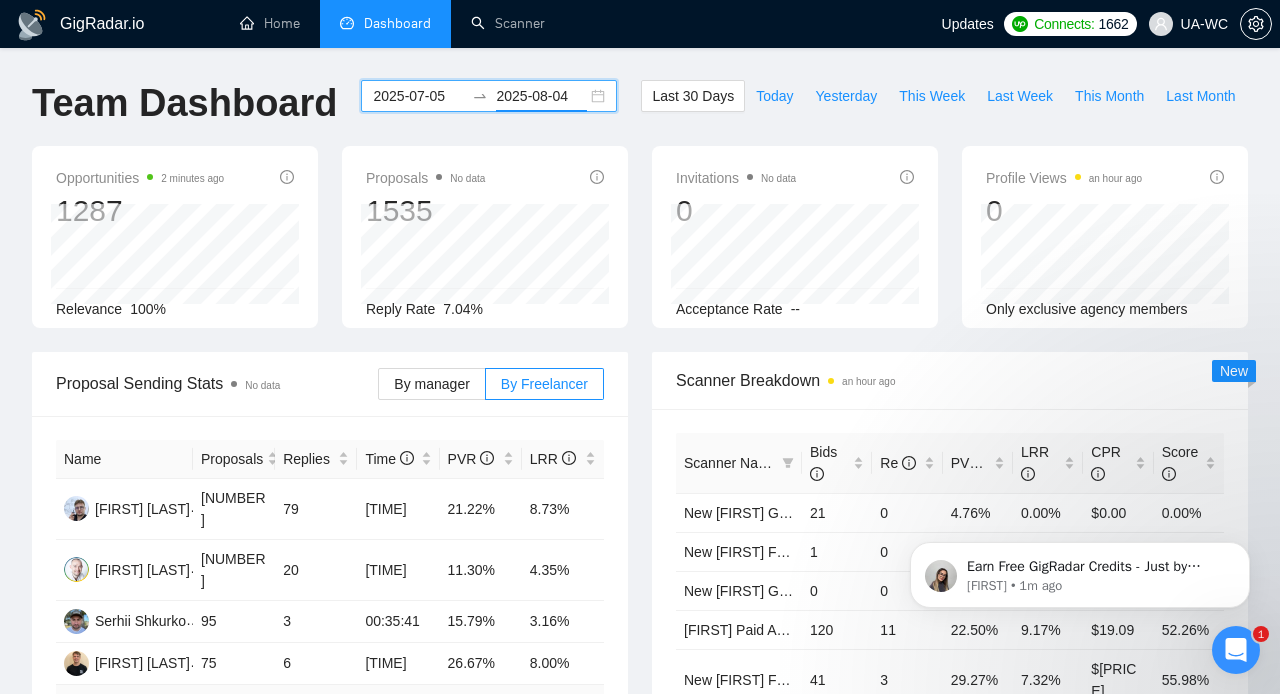 click on "2025-08-04" at bounding box center [541, 96] 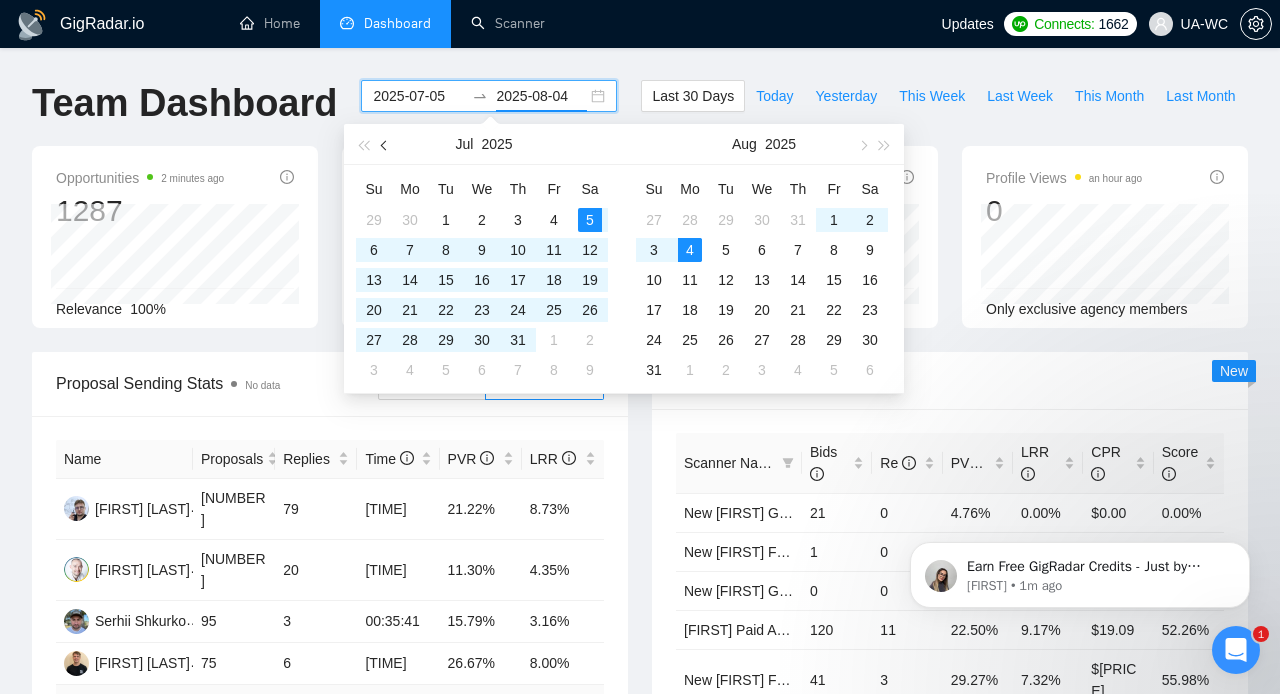 click at bounding box center [386, 145] 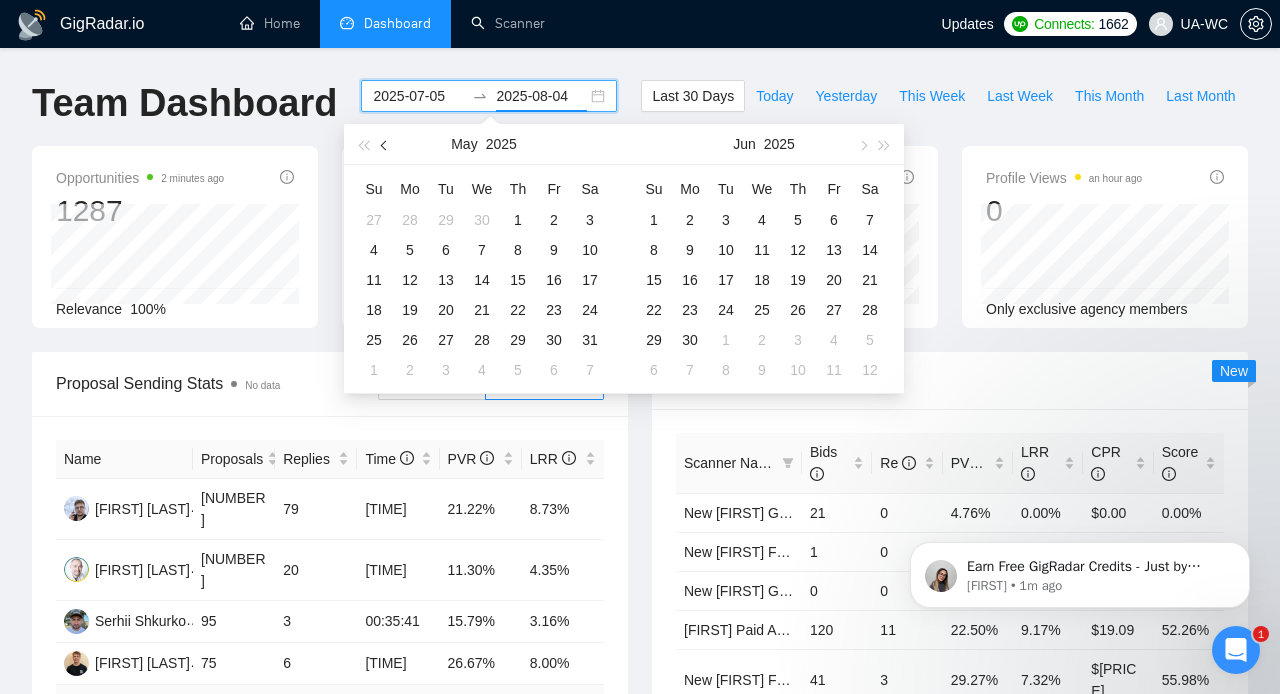 click at bounding box center (386, 145) 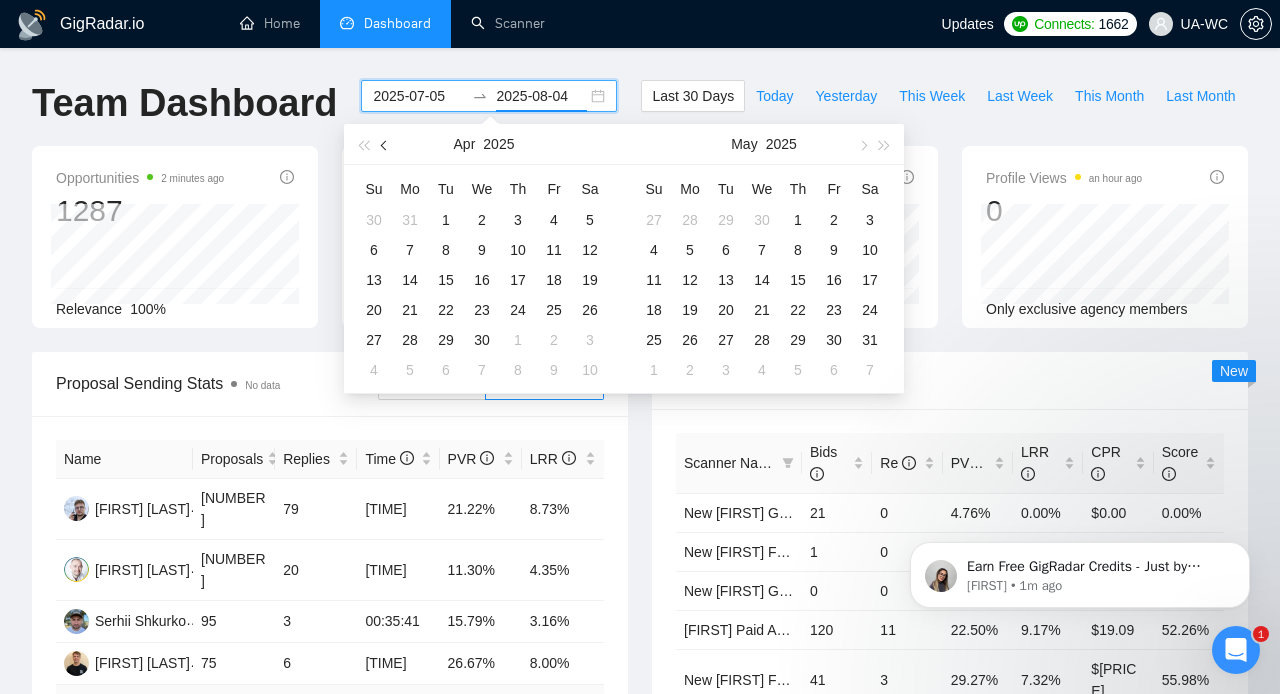 click at bounding box center [386, 145] 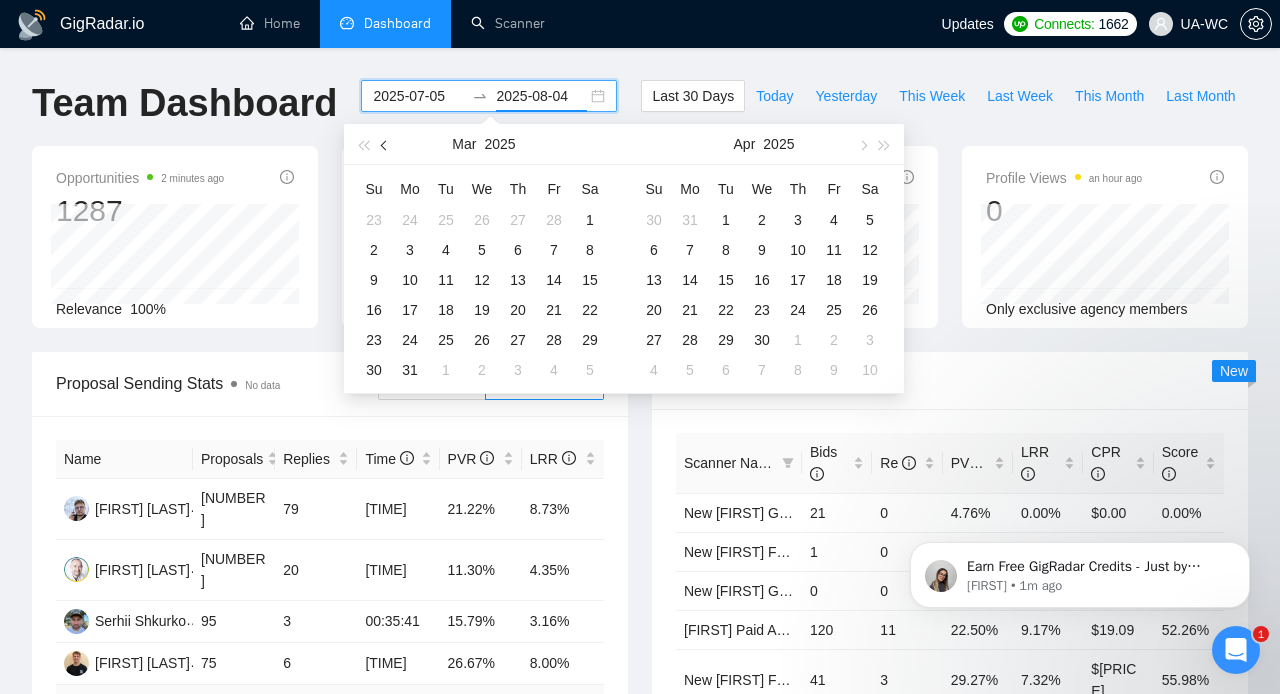 click at bounding box center [386, 145] 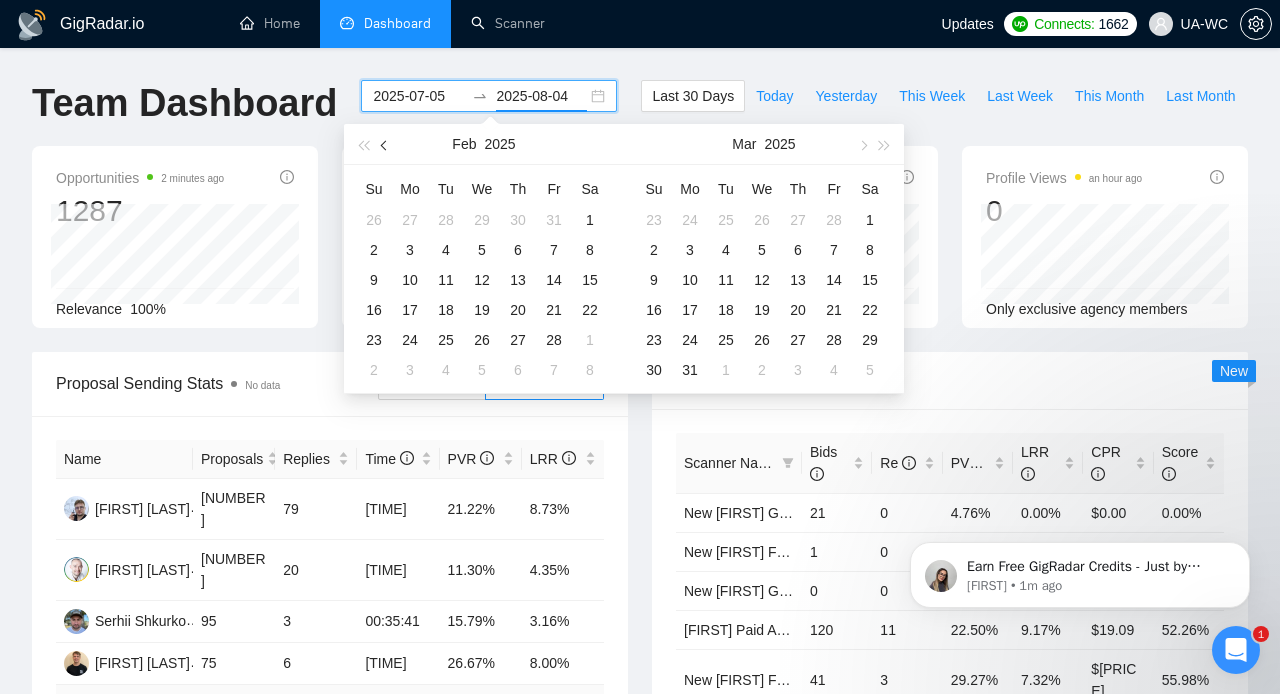 click at bounding box center [386, 145] 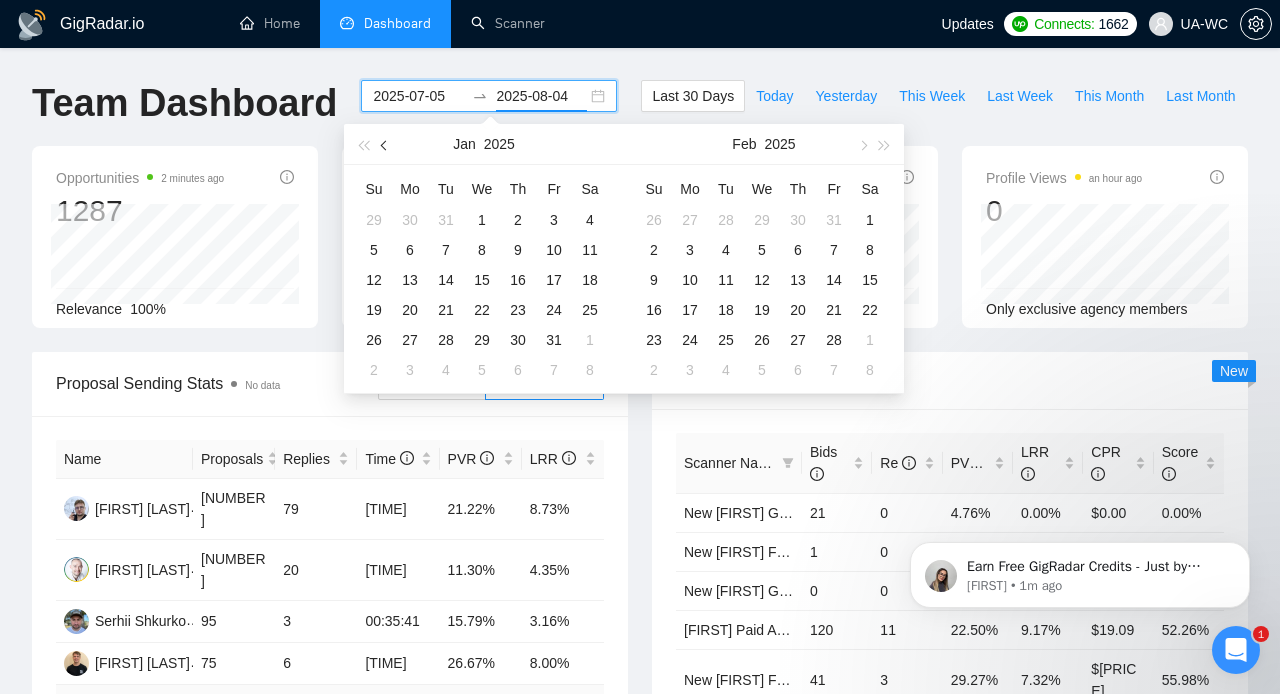 click at bounding box center (386, 145) 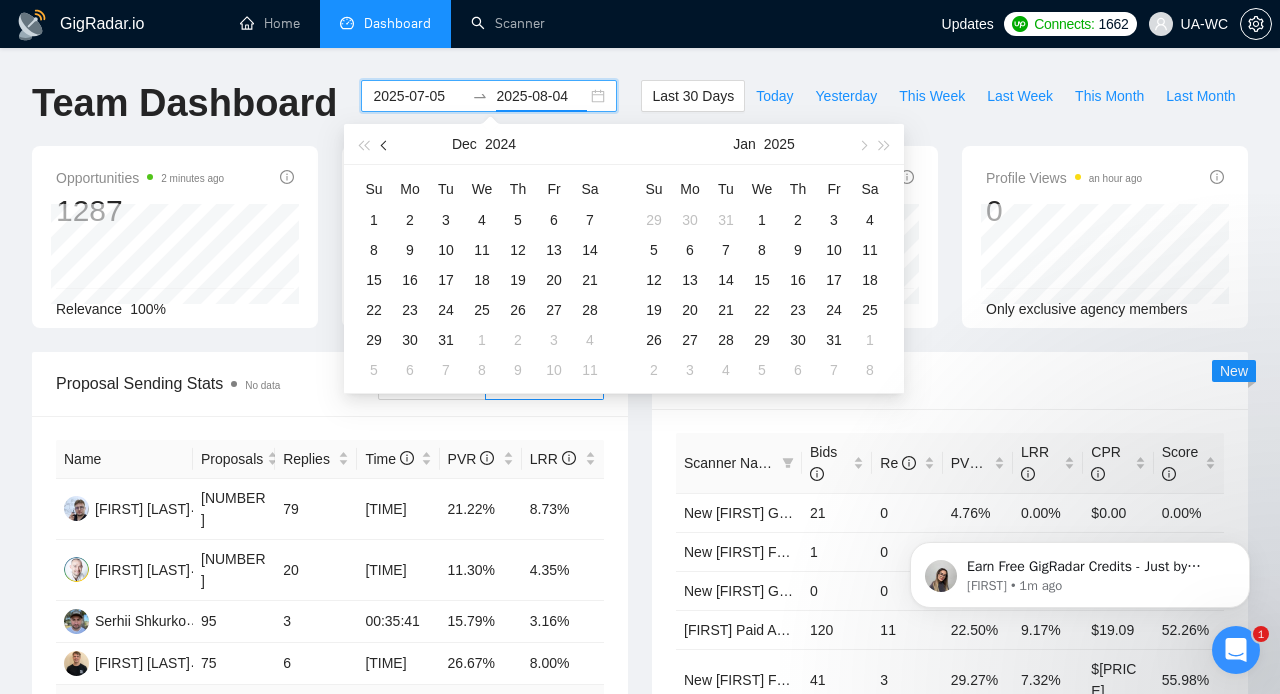 click at bounding box center [386, 145] 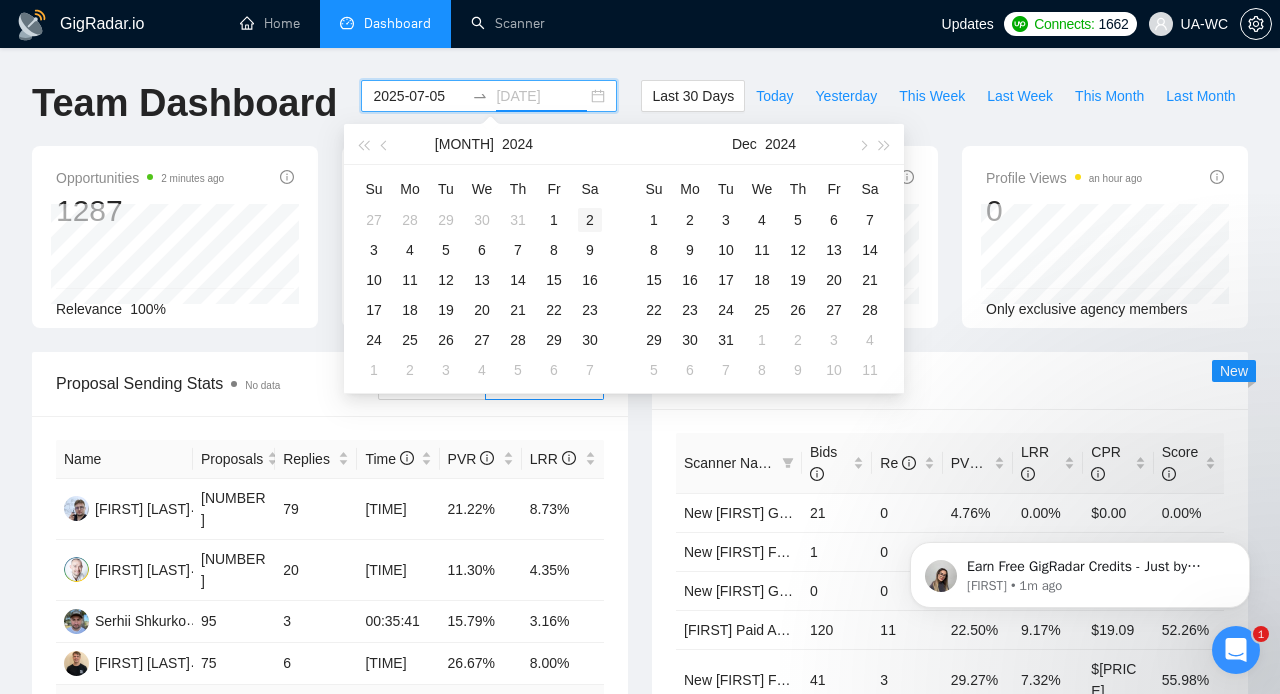type on "[DATE]" 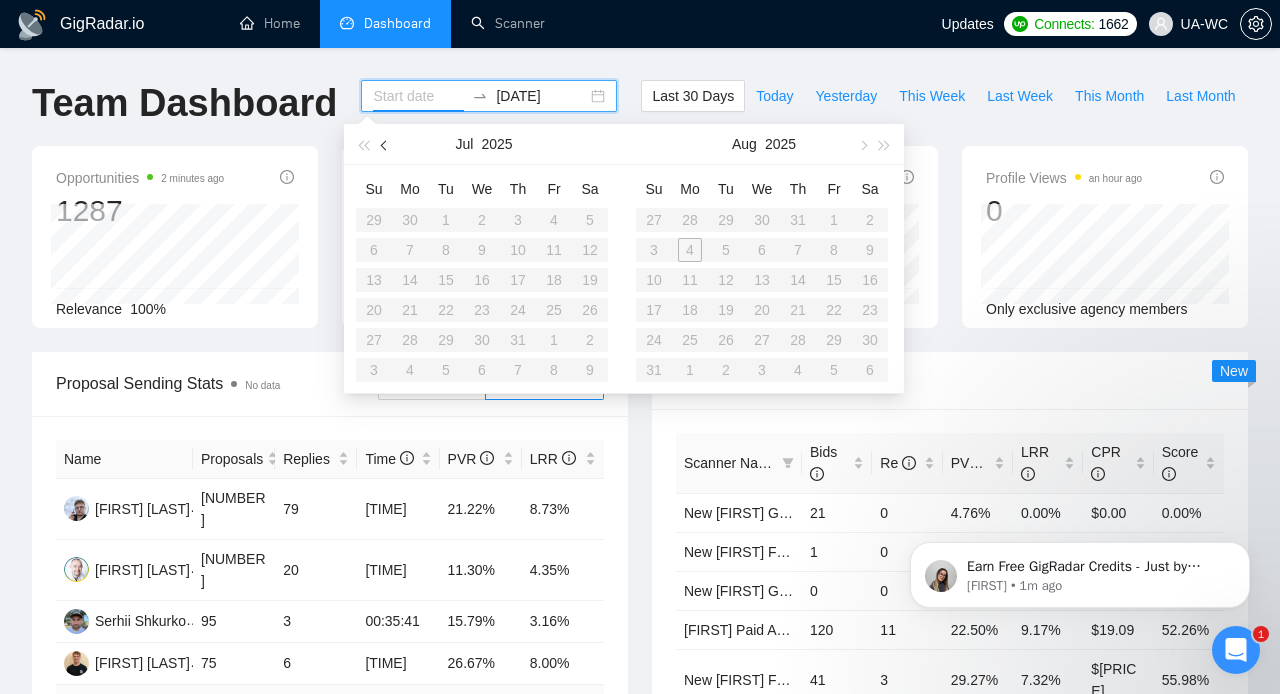 click at bounding box center [386, 145] 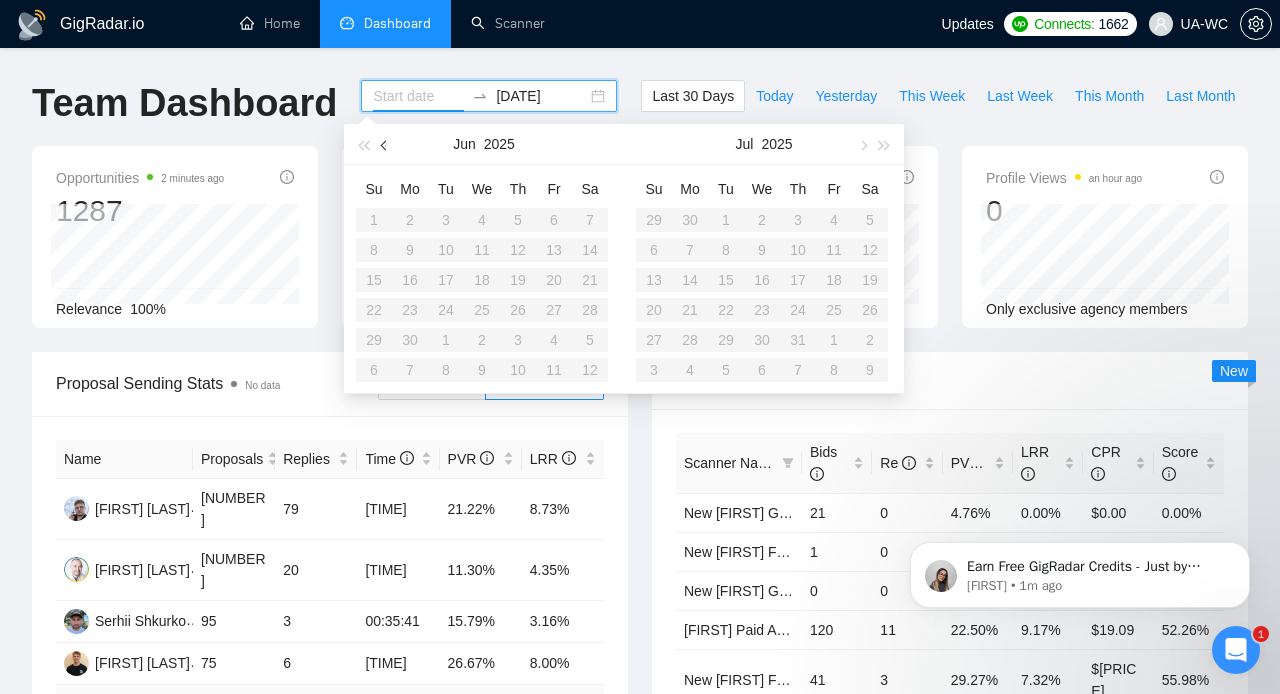click at bounding box center [386, 145] 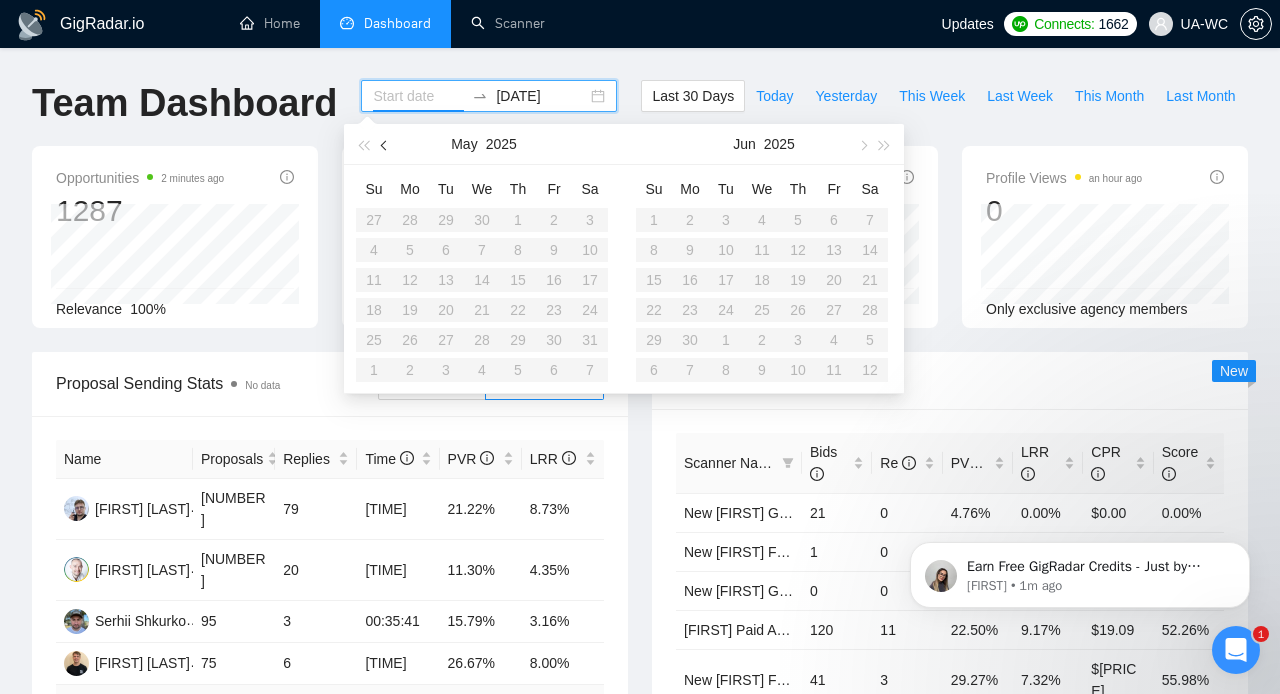 click at bounding box center (386, 145) 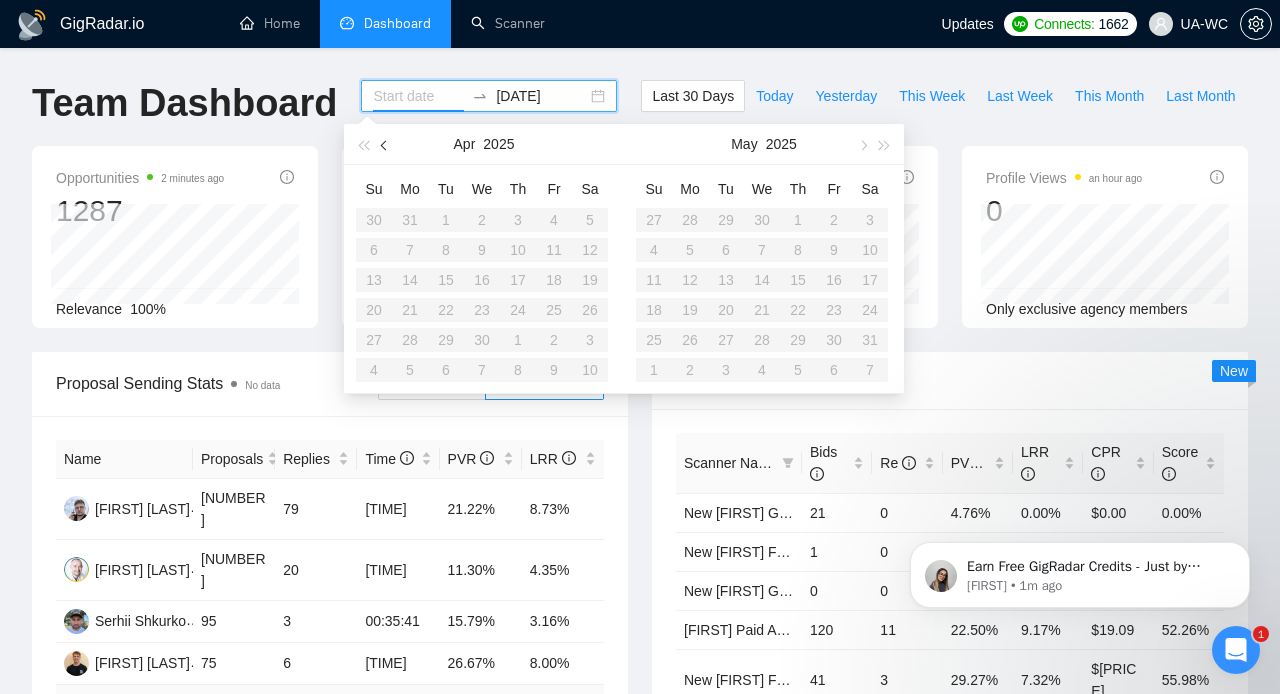 click at bounding box center [386, 145] 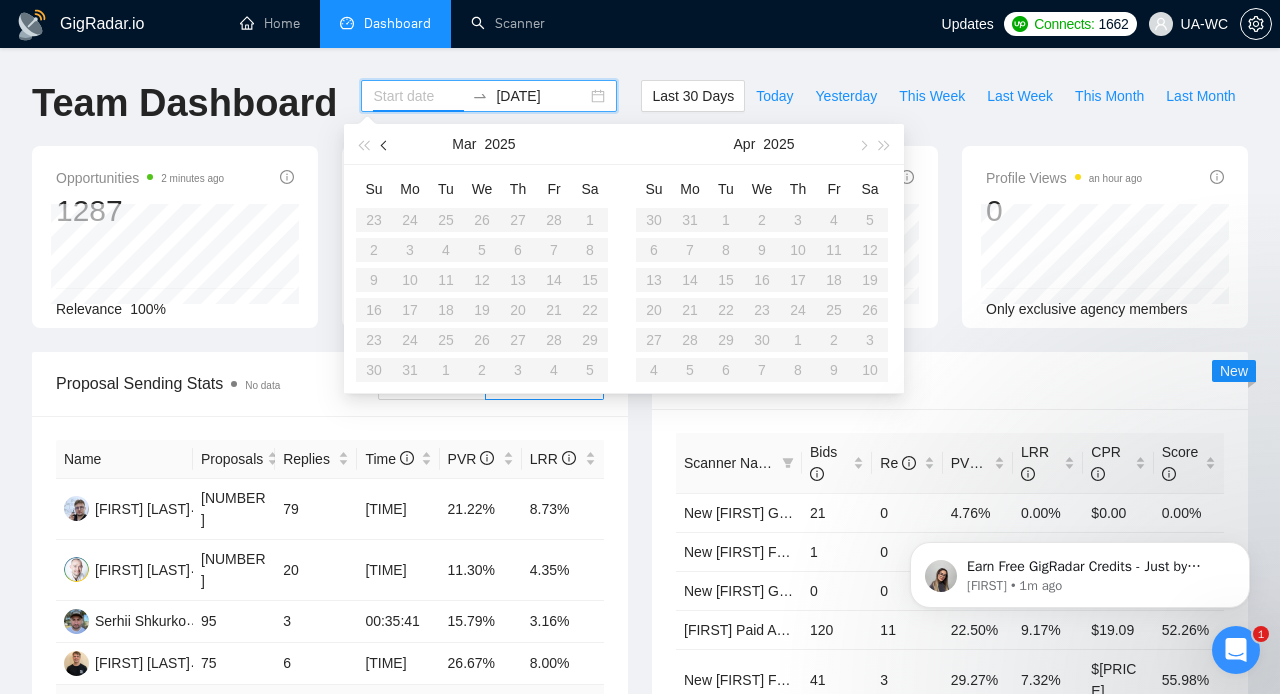 click at bounding box center [386, 145] 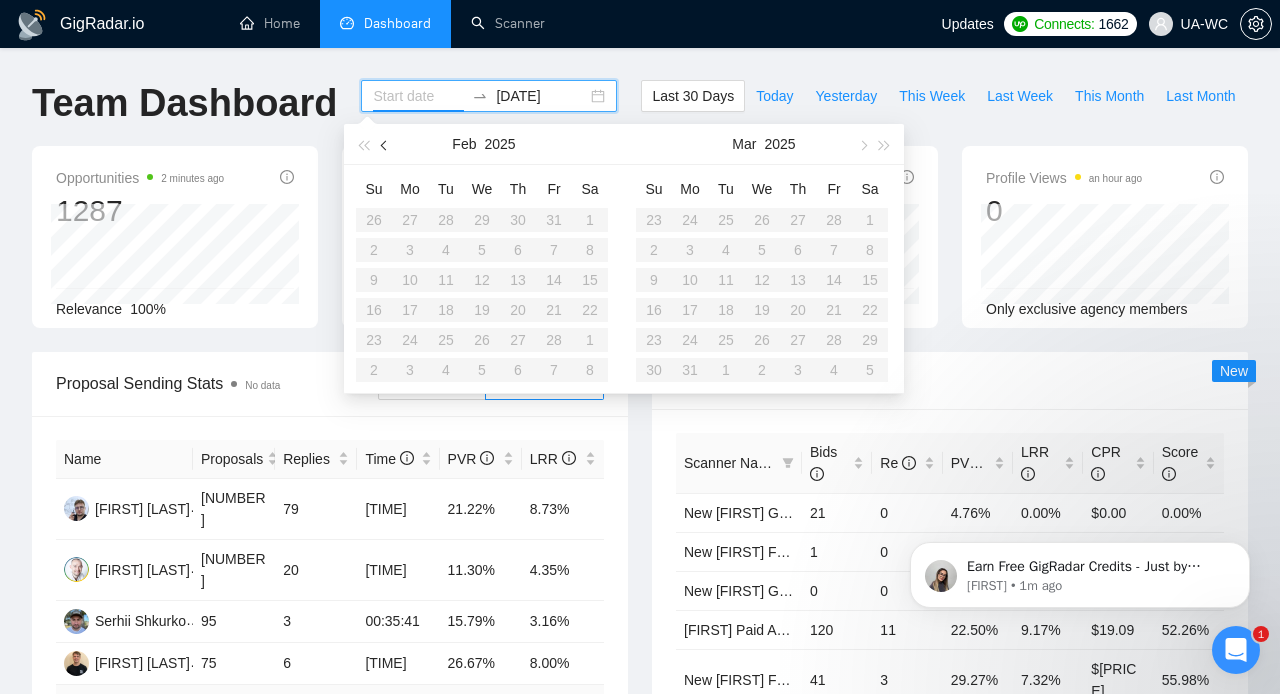 click at bounding box center [386, 145] 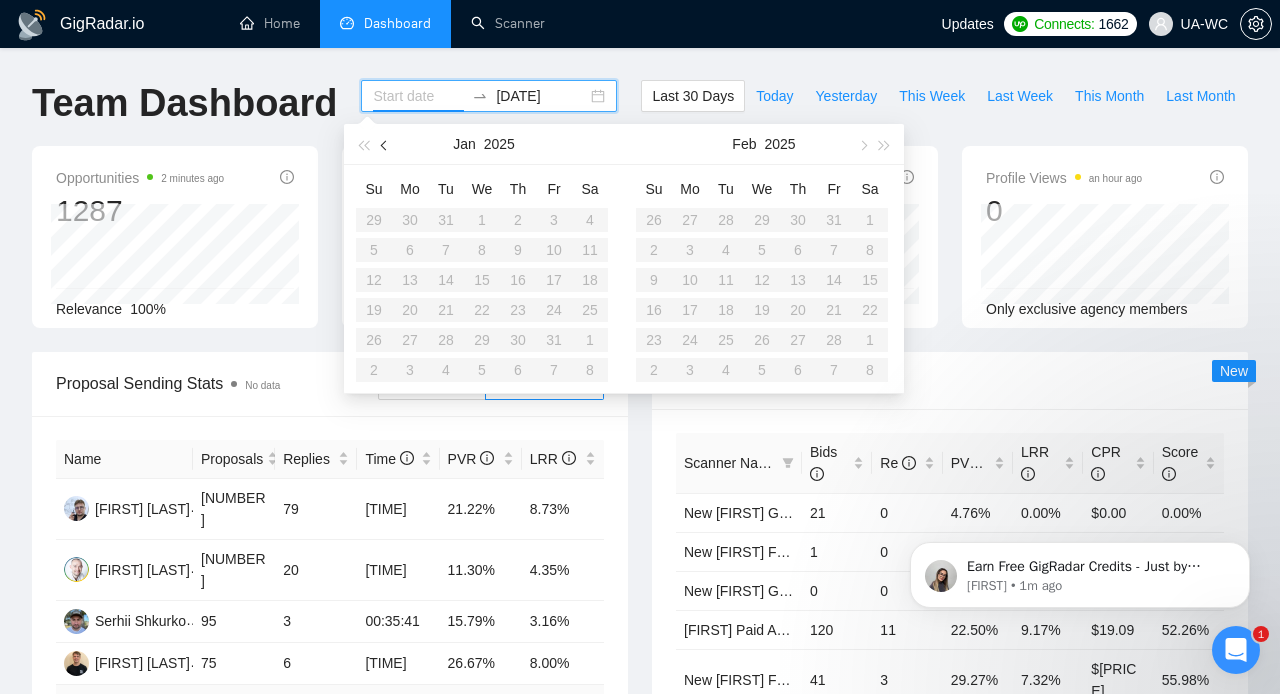 click at bounding box center [386, 145] 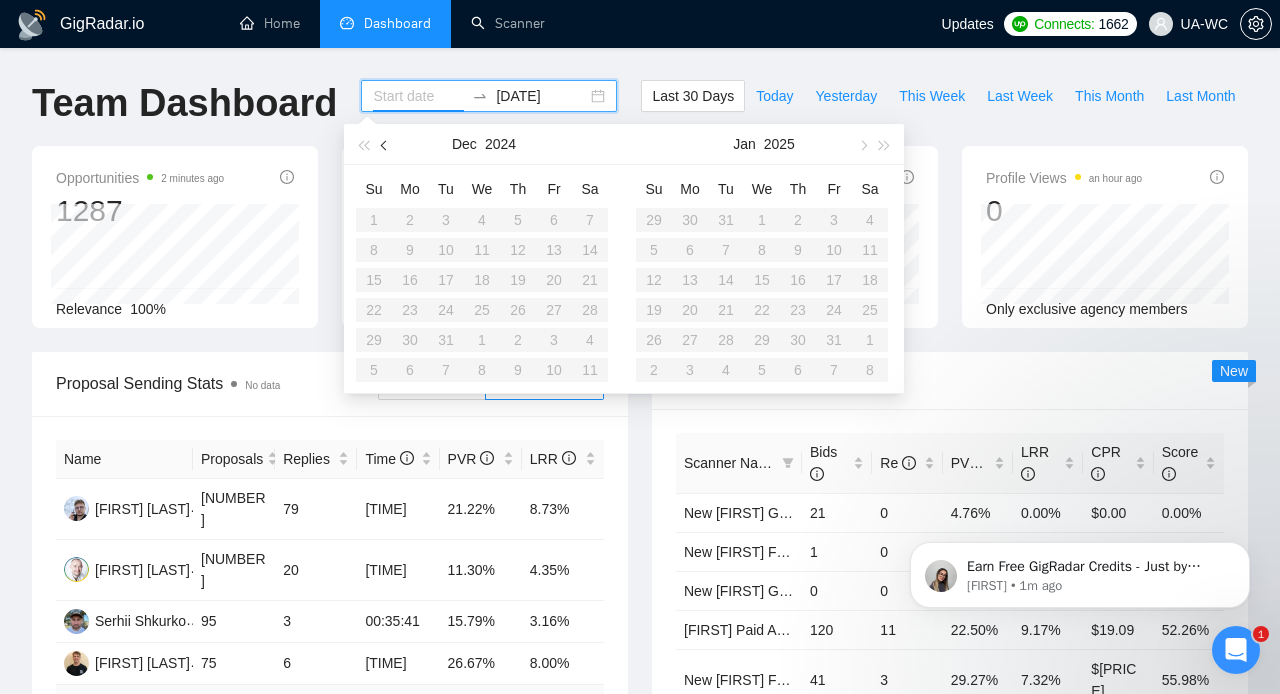 click at bounding box center (386, 145) 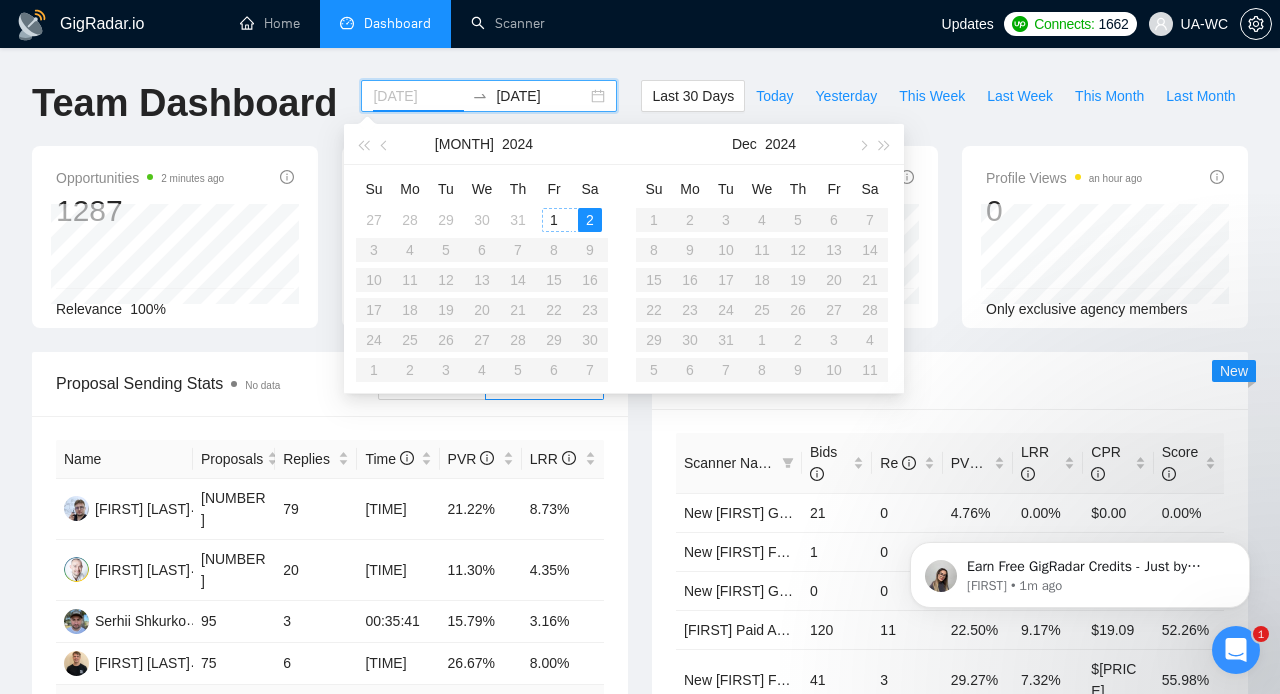 type on "[DATE]" 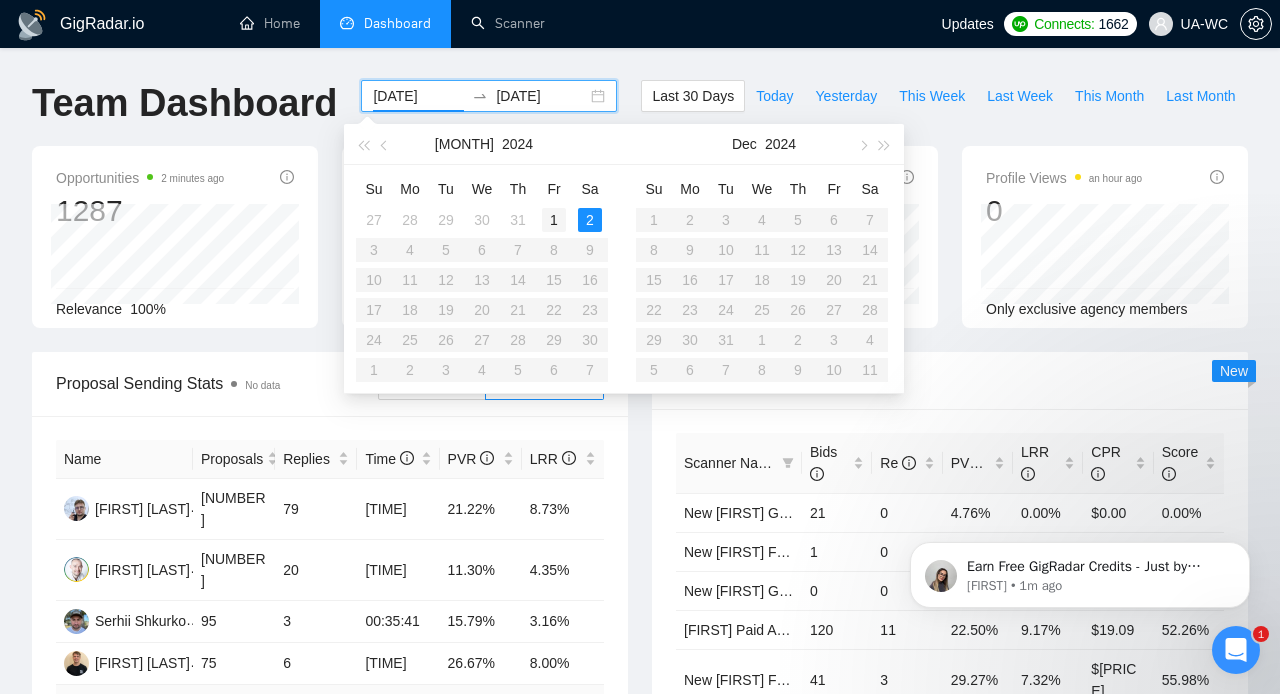 type on "[DATE]" 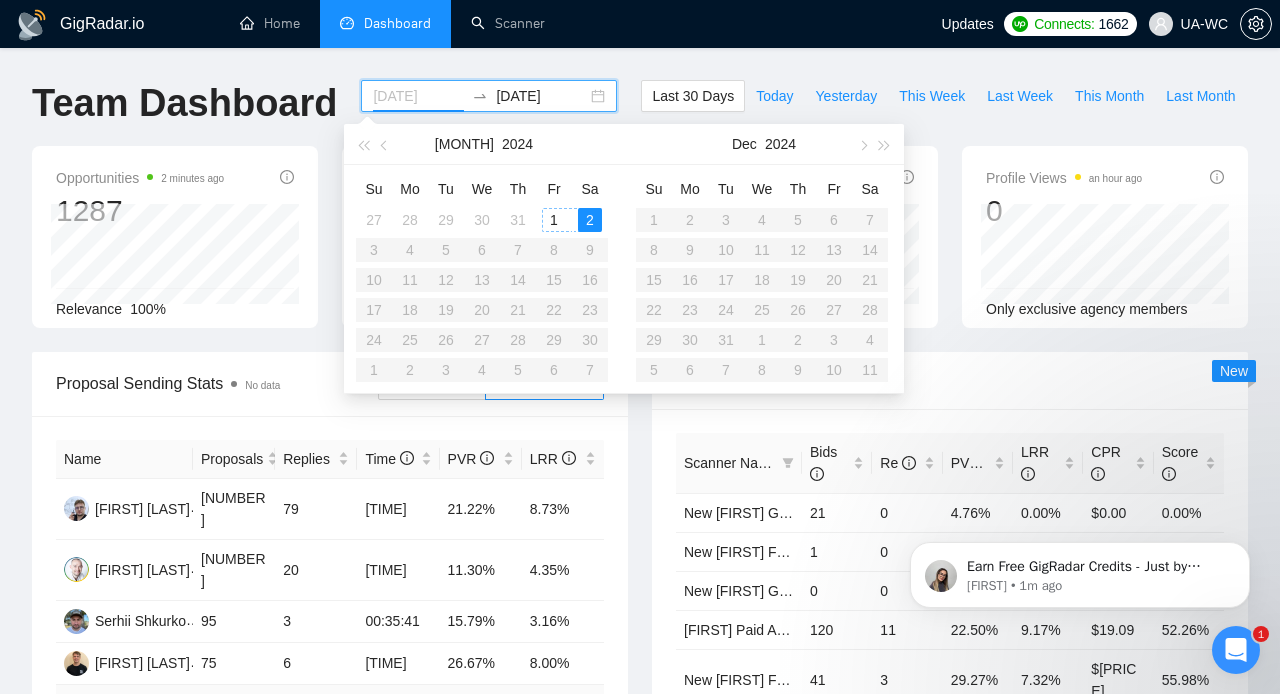click on "1" at bounding box center [554, 220] 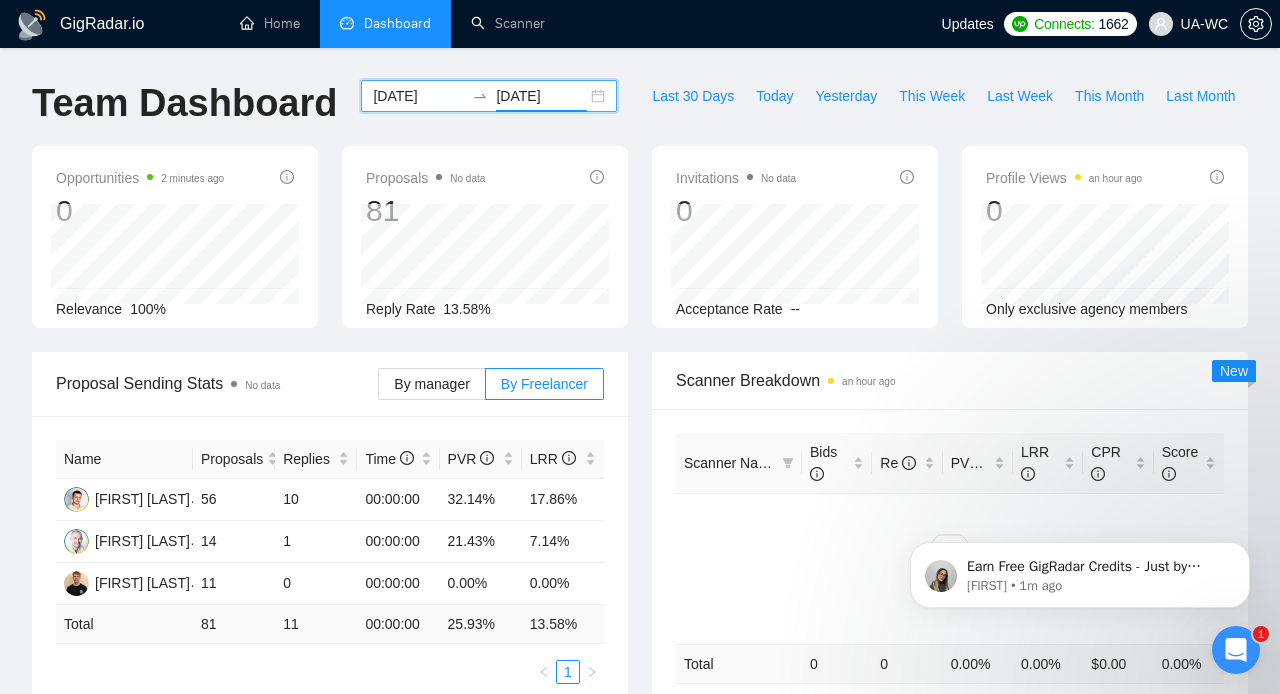 click on "[DATE]" at bounding box center (541, 96) 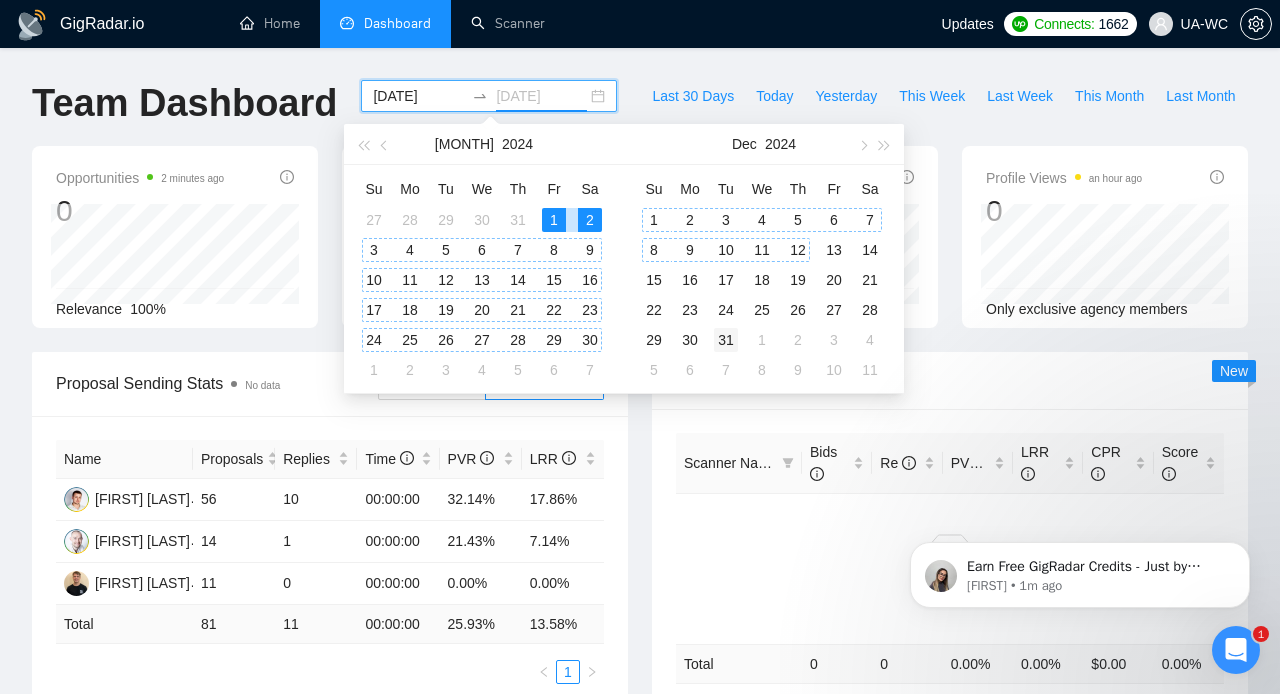 type on "2024-12-31" 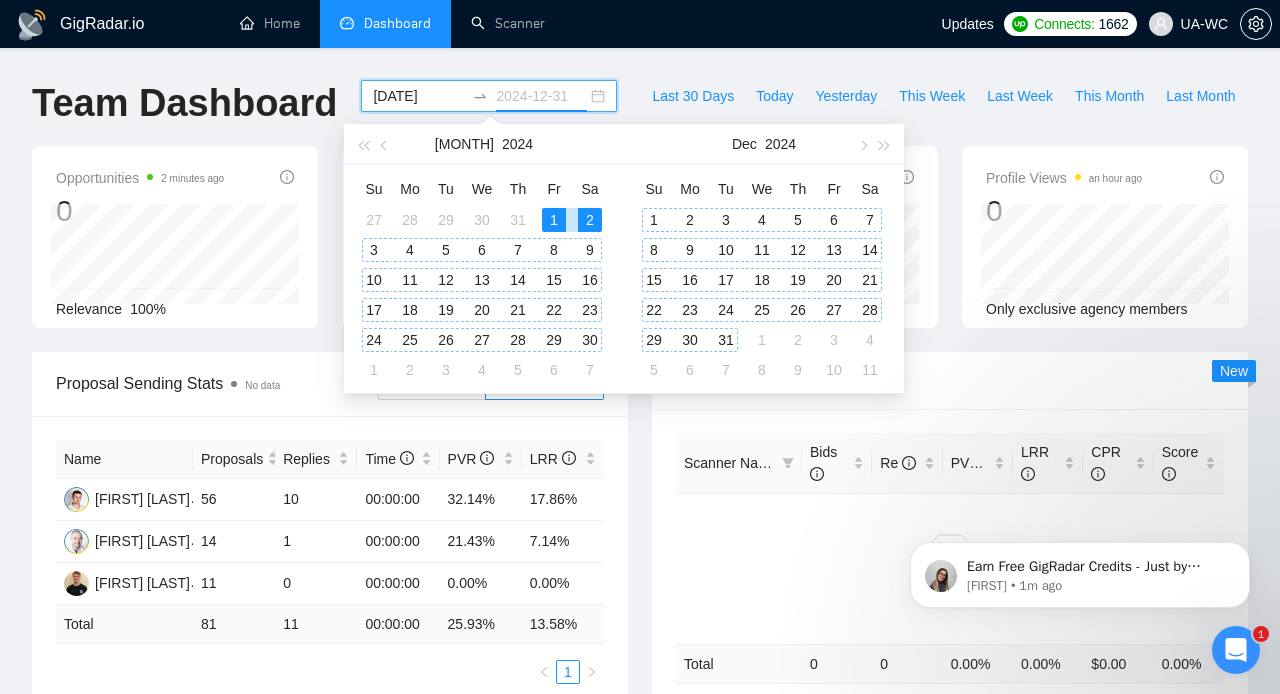 click on "31" at bounding box center [726, 340] 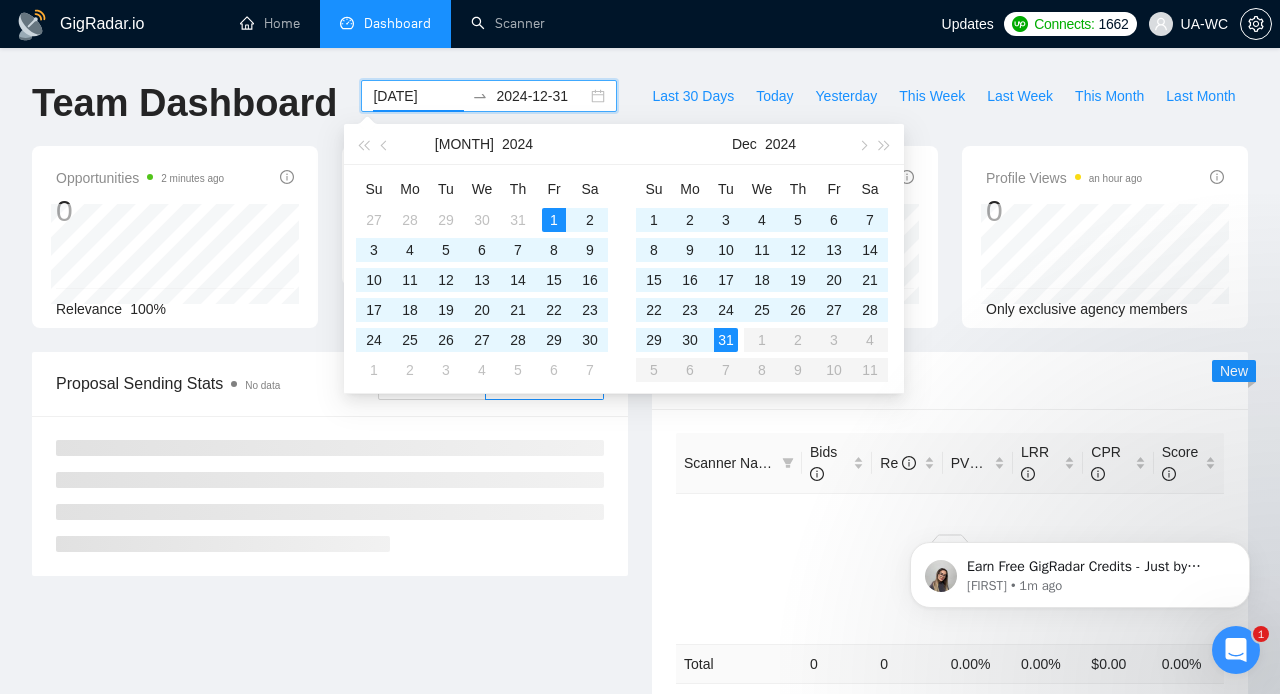 click on "GigRadar.io Home Dashboard Scanner Updates  Connects: 1662 UA-WC Team Dashboard [DATE] [DATE] Last 30 Days Today Yesterday This Week Last Week This Month Last Month Opportunities 2 minutes ago 0   Relevance 100% Invitations No data 0   Acceptance Rate -- Profile Views an hour ago 0   Only exclusive agency members Proposal Sending Stats No data By manager By Freelancer Scanner Breakdown an hour ago Scanner Name Bids   Re   PVR   LRR   CPR   Score   No data Total 0 0 0.00 % 0.00 % $ 0.00 0.00 % New Proposals No data Date Title Manager Freelancer Status               [DATE] Google ads  [FIRST] [LAST] [FIRST] [LAST] [DATE] Google Ads Initial set up & Maintaining  [FIRST] [LAST] [FIRST] [LAST] [DATE] Google and Meta Ad Specialist [FIRST] [LAST] [FIRST] [LAST] [DATE] Facebook and Google Ads Manager for Holiday Lighting Business [FIRST] [LAST] [FIRST] [LAST] [DATE] Part-Time Web Analytics Expert [FIRST] [LAST] [FIRST] [LAST] [DATE] [FIRST] [LAST] 1 2 3" at bounding box center [640, 775] 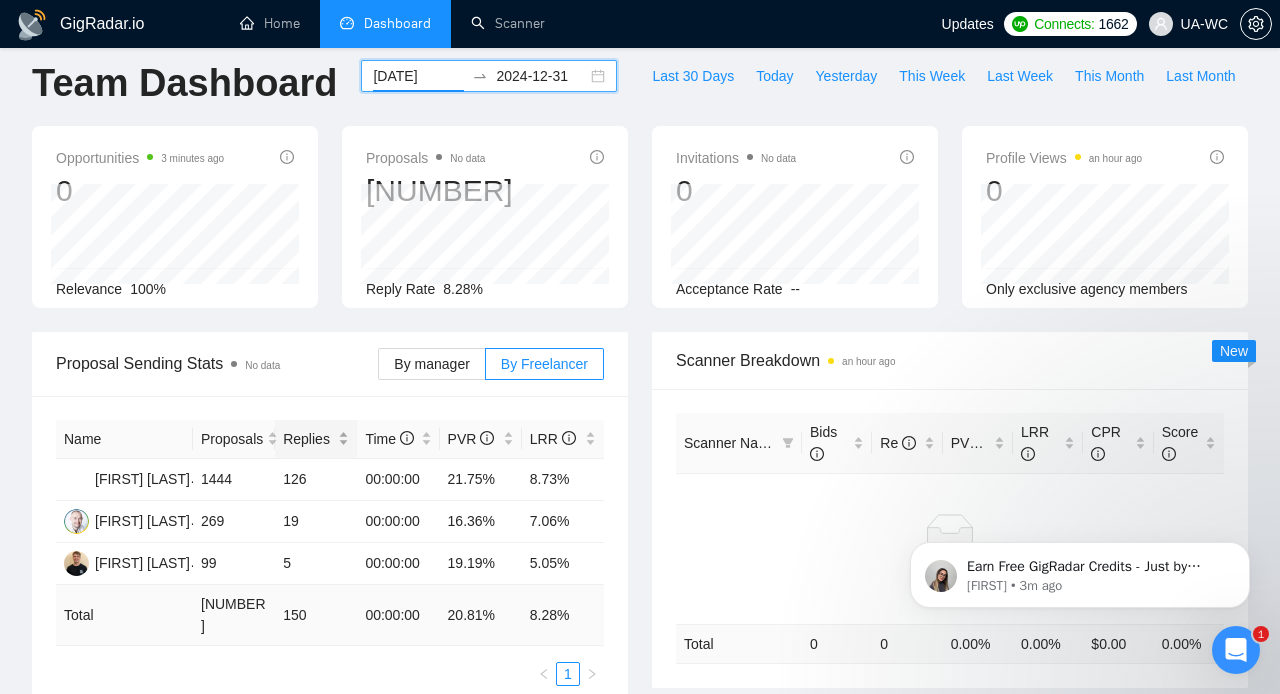 scroll, scrollTop: 0, scrollLeft: 0, axis: both 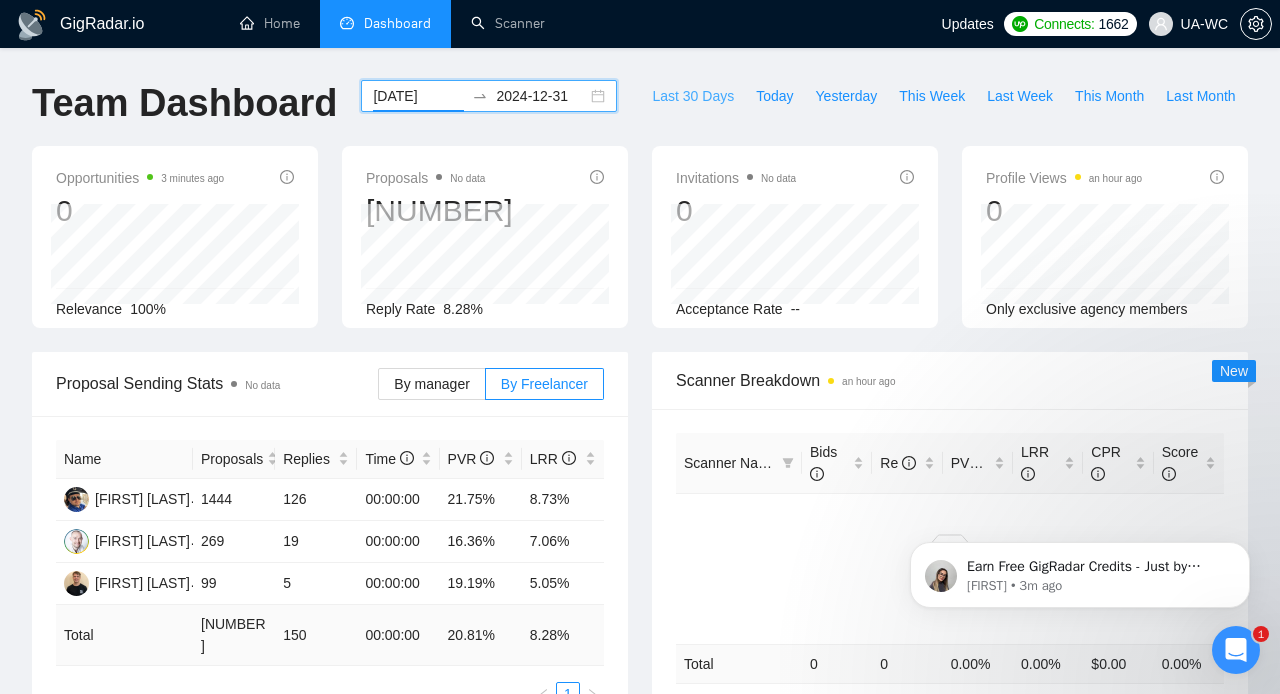click on "Last 30 Days" at bounding box center (693, 96) 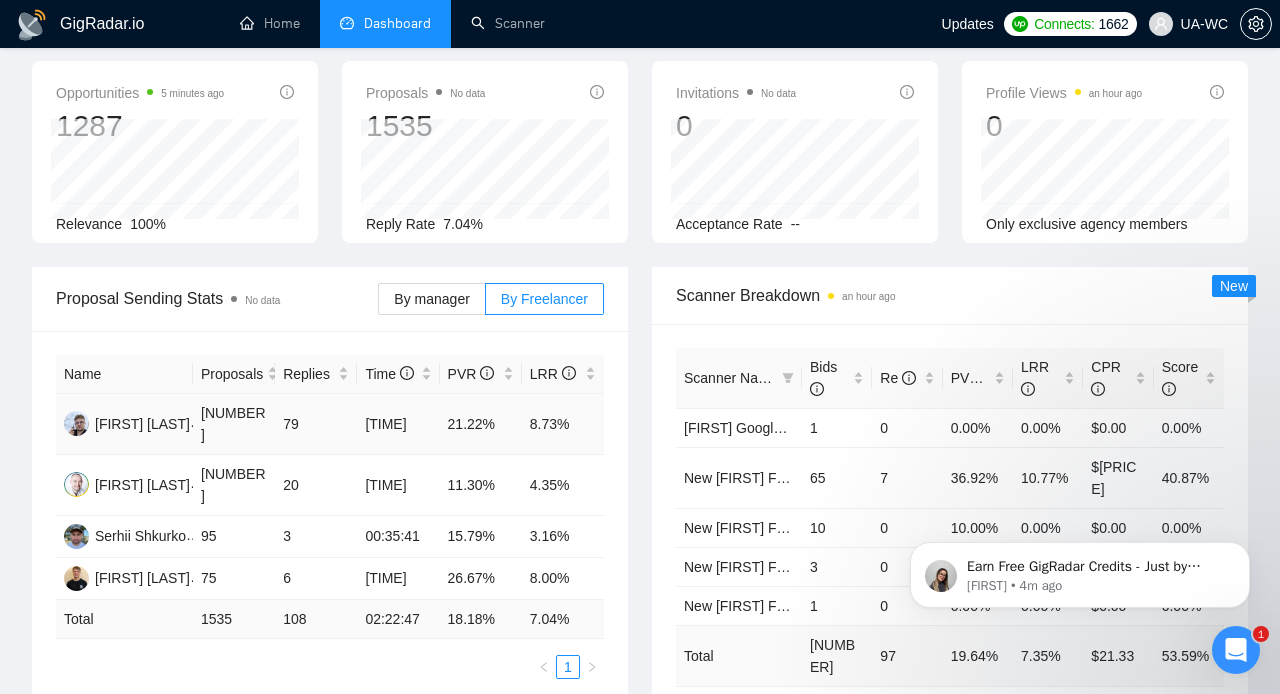 scroll, scrollTop: 0, scrollLeft: 0, axis: both 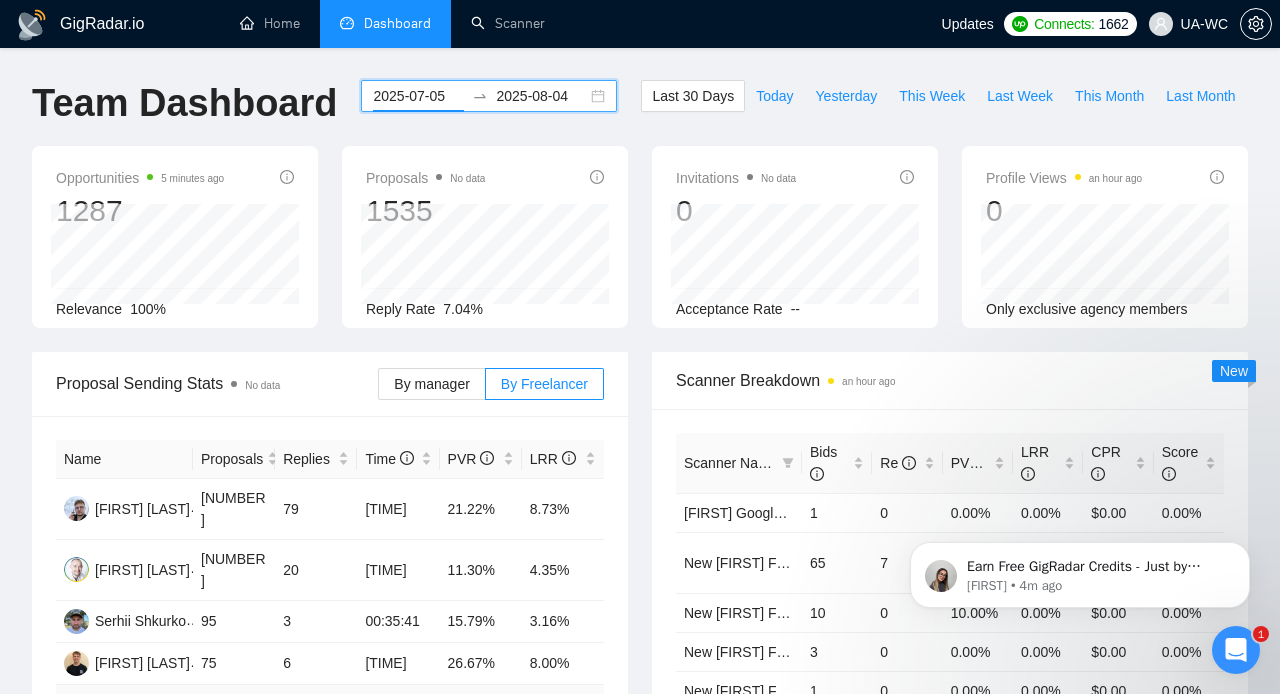 click on "2025-07-05" at bounding box center (418, 96) 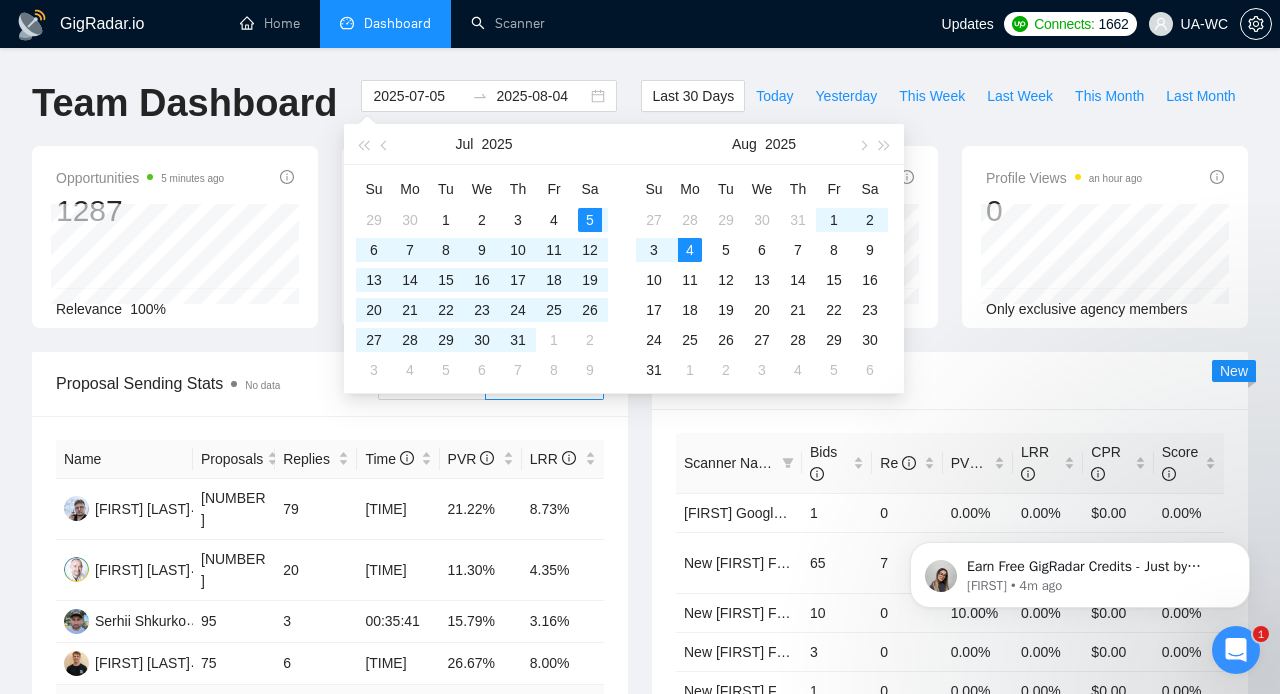 click on "GigRadar.io Home Dashboard Scanner Updates  Connects: 1662 UA-WC Team Dashboard [DATE] [DATE] Last 30 Days Today Yesterday This Week Last Week This Month Last Month Invitations No data 0   Acceptance Rate -- Profile Views an hour ago 11   Only exclusive agency members Proposal Sending Stats No data By manager By Freelancer Name Proposals Replies Time   PVR   LRR   [FIRST] [LAST] 905 79 [TIME] 21.22% 8.73% [FIRST] [LAST] 460 20 [TIME] 11.30% 4.35% [FIRST] [LAST] 95 3 [TIME] 15.79% 3.16% [FIRST] [LAST] 75 6 [TIME] 26.67% 8.00% Total 1535 108 [TIME] 18.18 % 7.04 % 1 Scanner Breakdown an hour ago Scanner Name Bids   Re   PVR   LRR   CPR   Score   [FIRST] Google Ads - UK; US & Australia 1 0 0.00% 0.00% $0.00 0.00% New [FIRST] Facebook Ads Other Specific - US|CA 65 7 36.92% 10.77% $16.47 40.87% New [FIRST] Facebook Ads -  UAE/JP/CN/IL/SG/HK/QA/SA 10 0 10.00%" at bounding box center (640, 877) 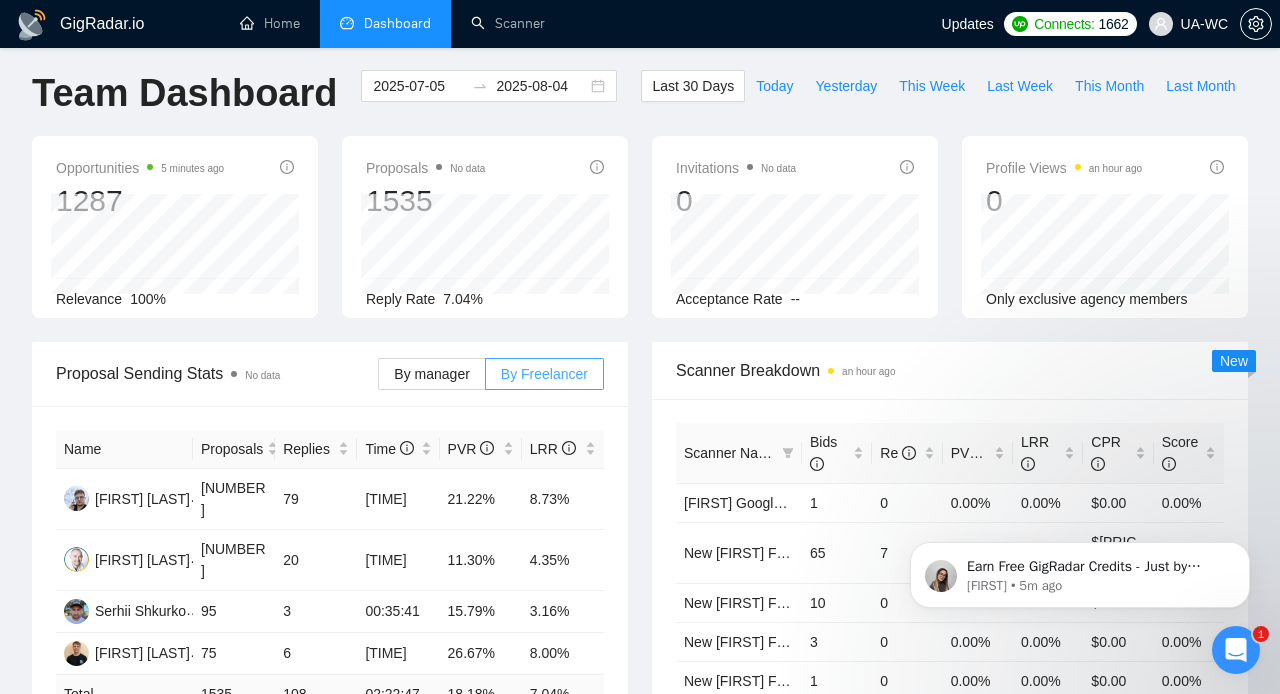 scroll, scrollTop: 0, scrollLeft: 0, axis: both 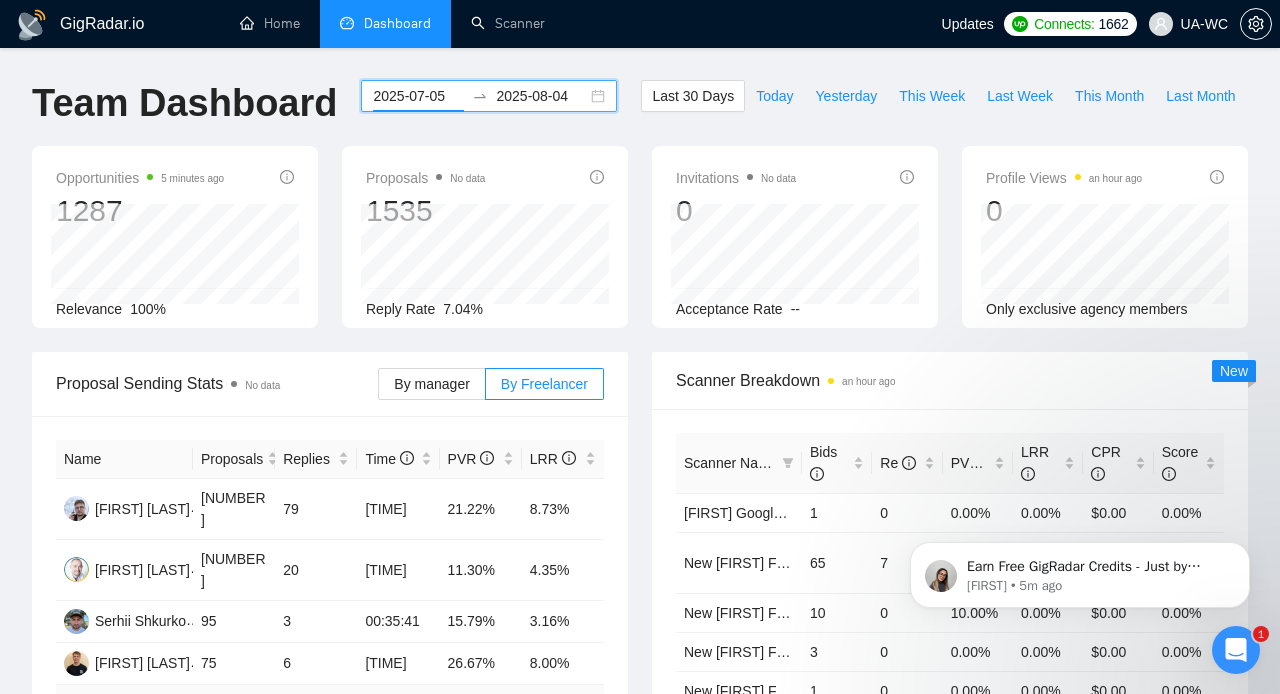 click on "2025-07-05" at bounding box center [418, 96] 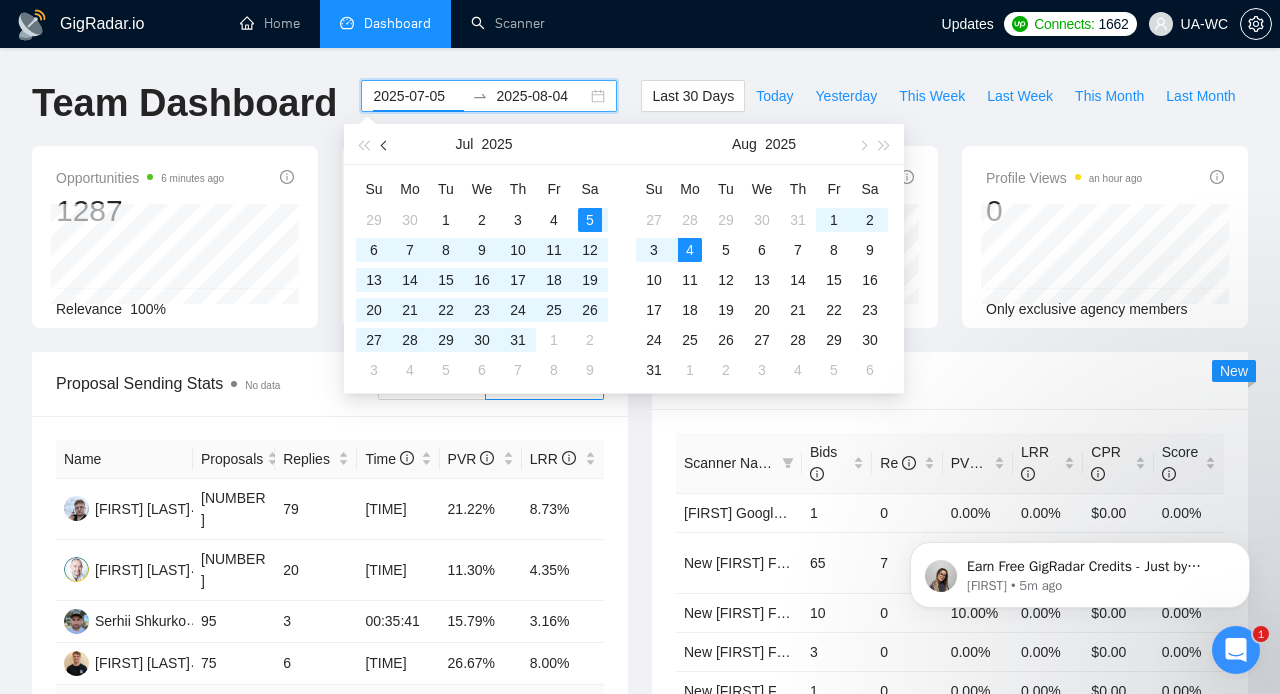 click at bounding box center [385, 144] 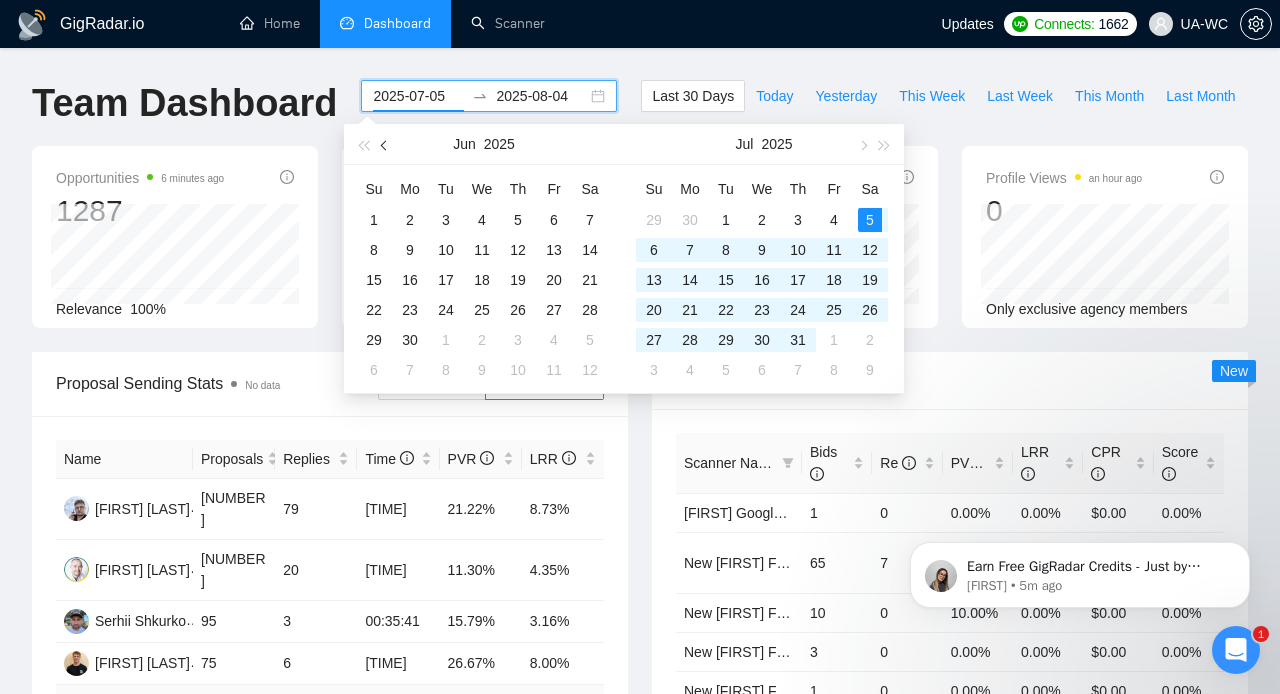 click at bounding box center (385, 144) 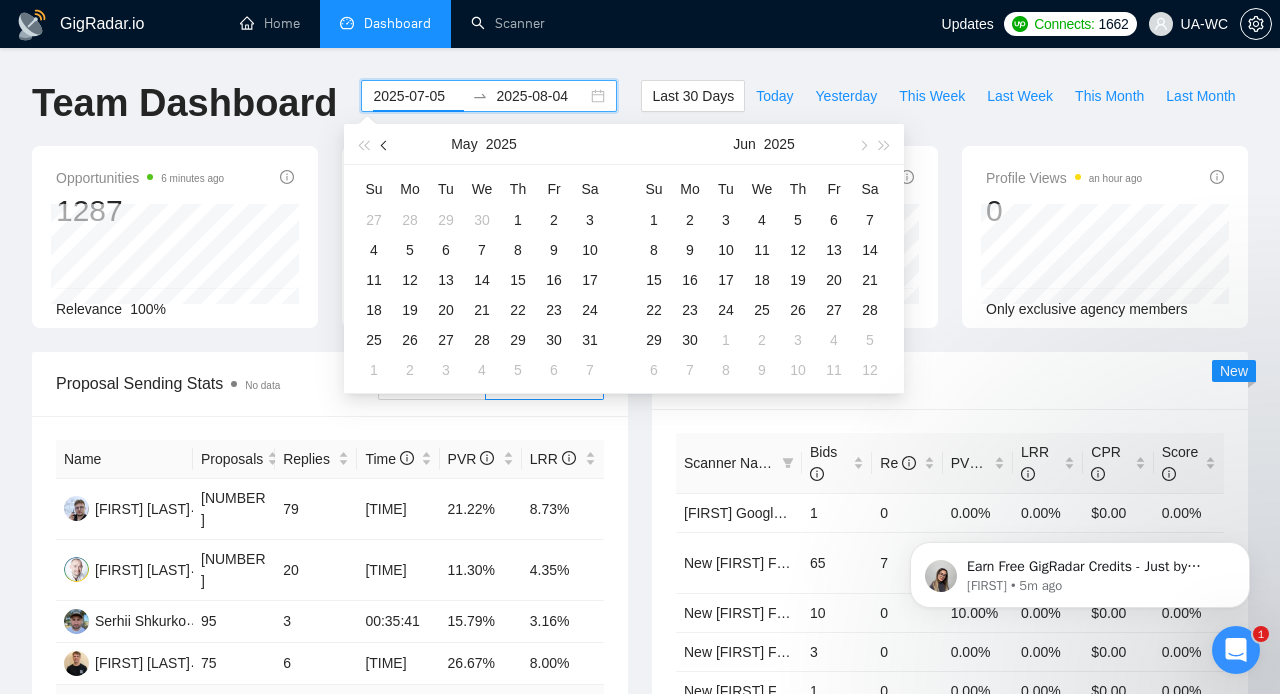 click at bounding box center [385, 144] 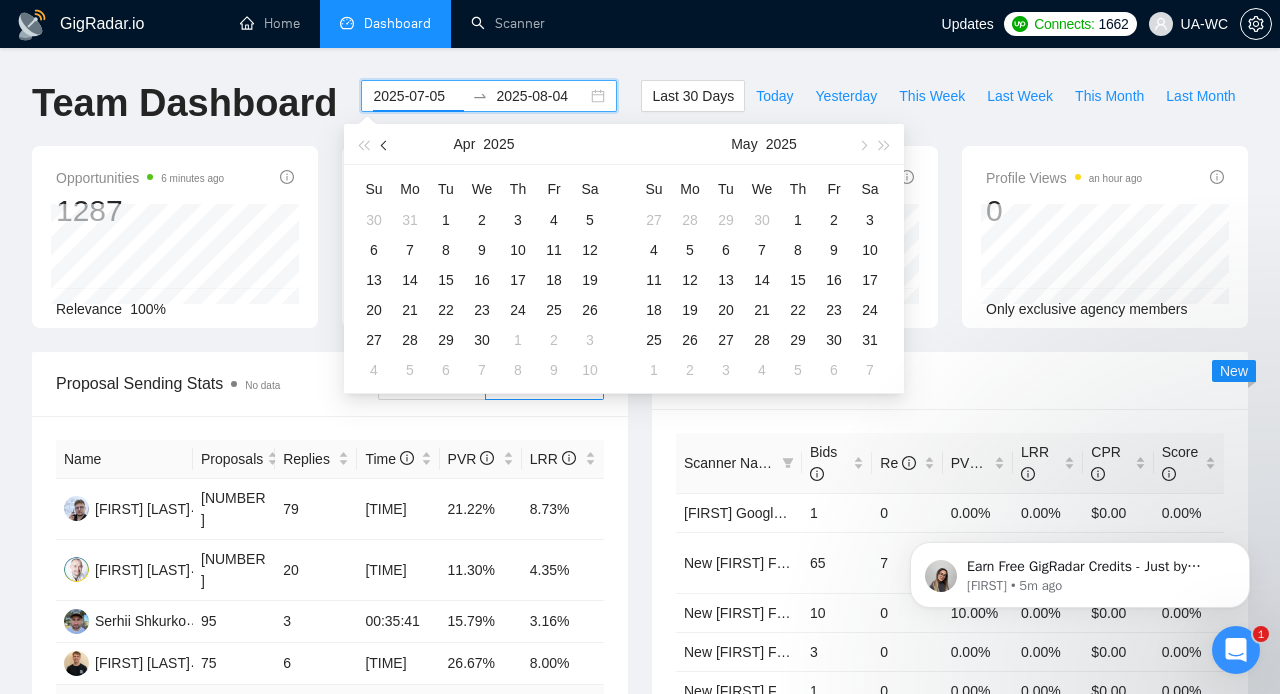 click at bounding box center (385, 144) 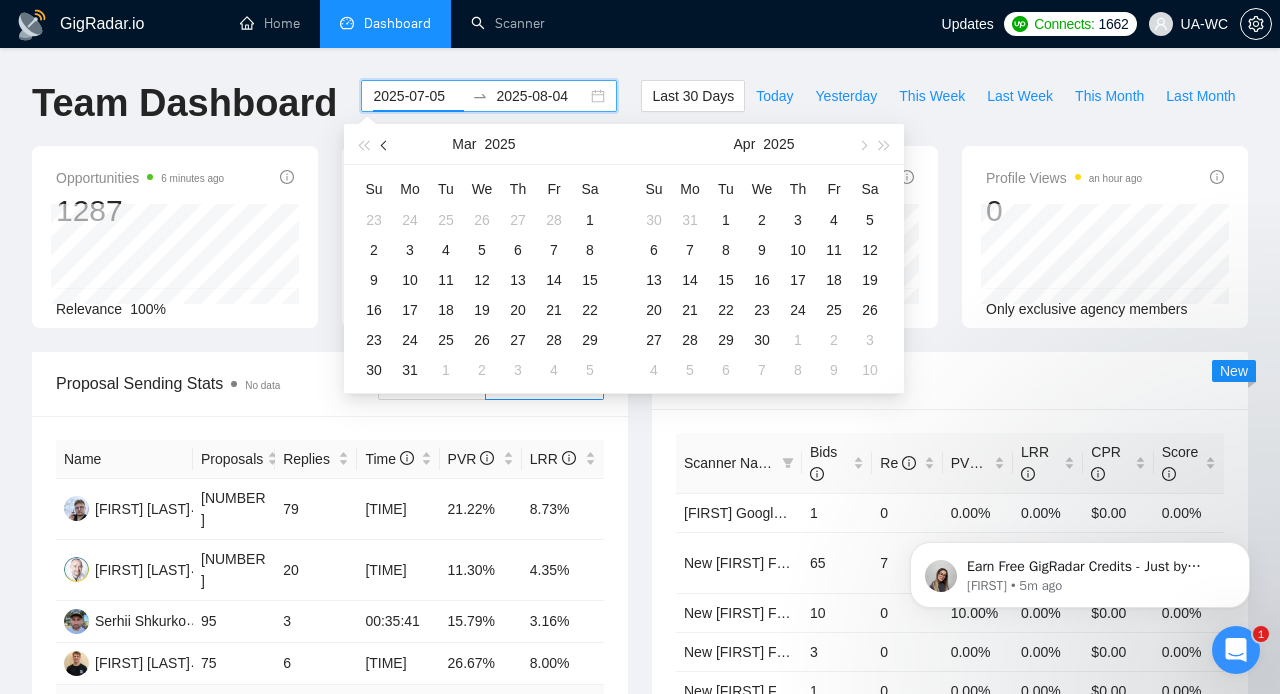 click at bounding box center [385, 144] 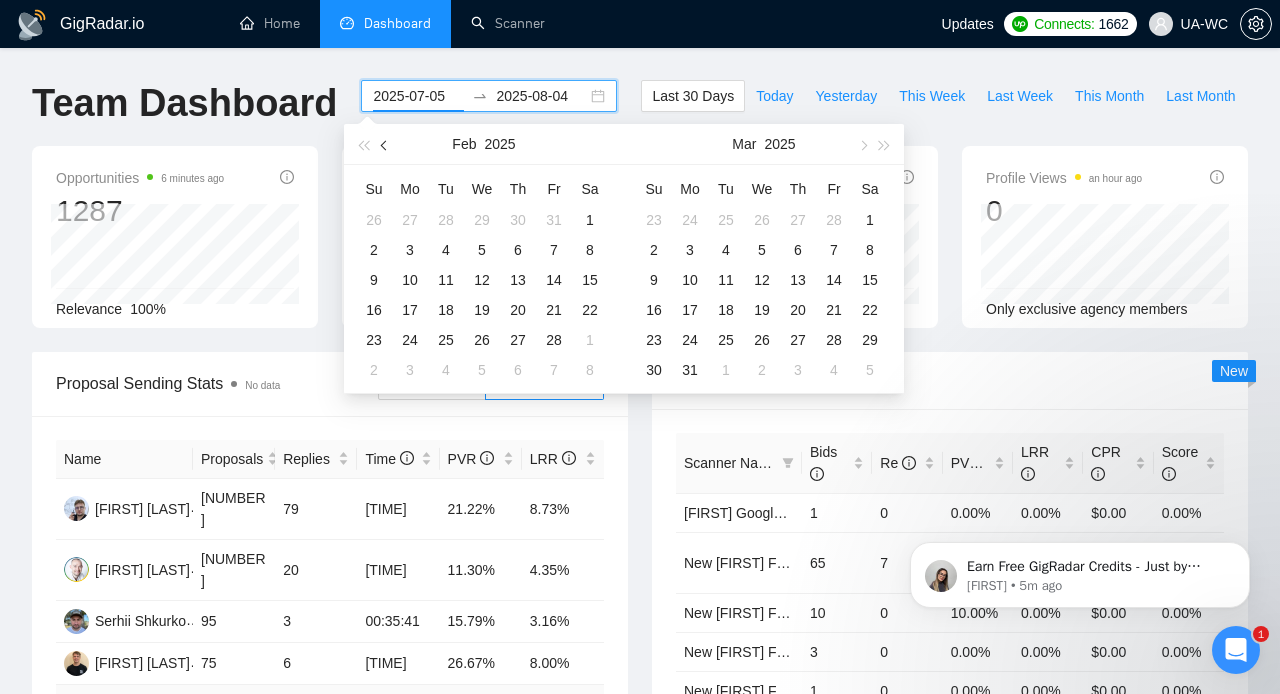 click at bounding box center (385, 144) 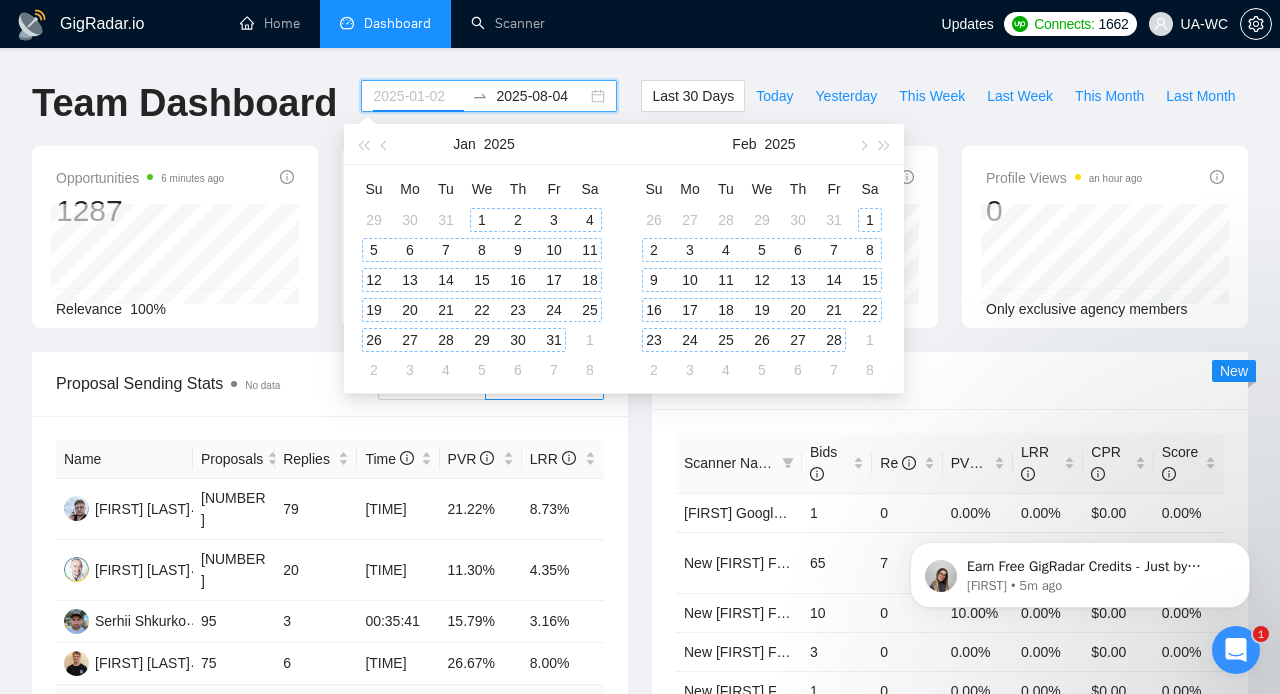 type on "2025-01-01" 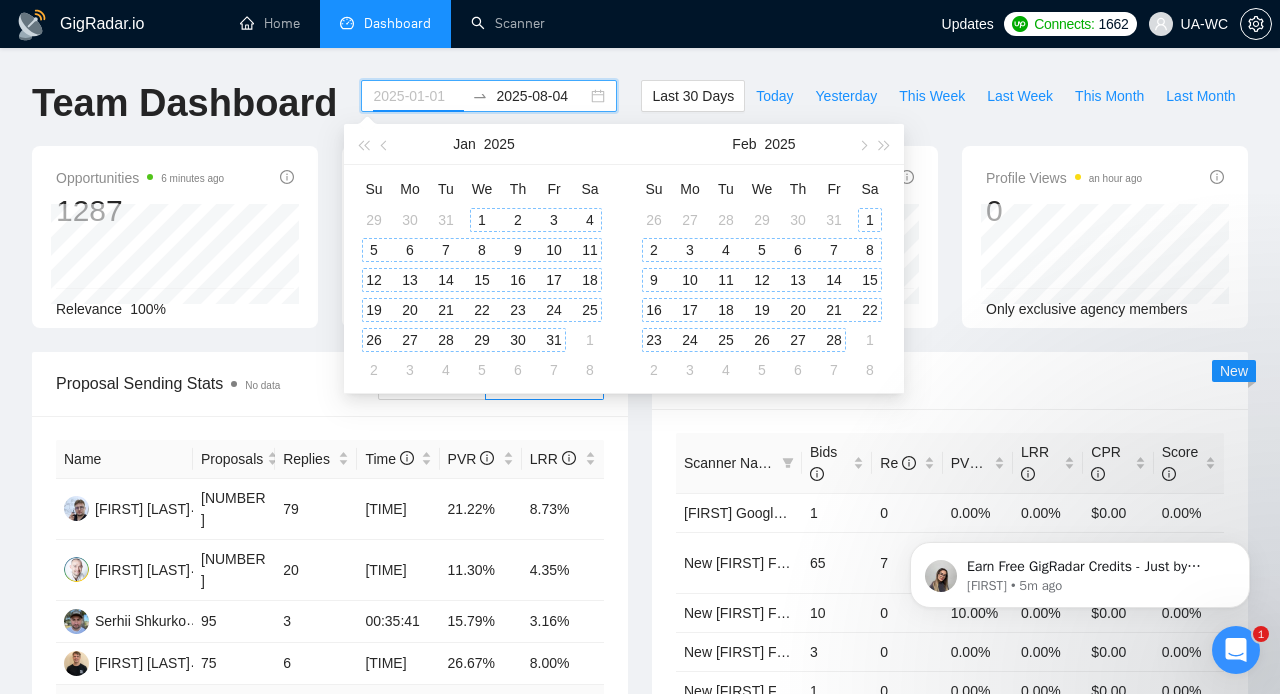 click on "1" at bounding box center (482, 220) 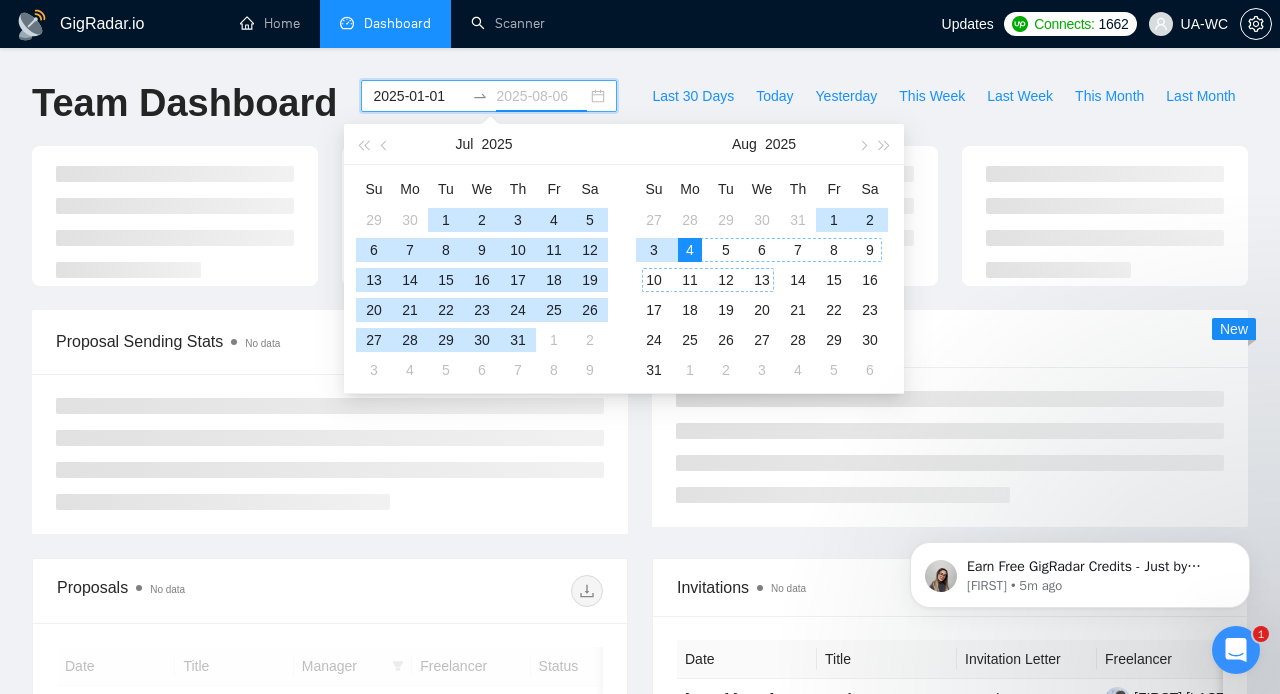 type on "2025-08-04" 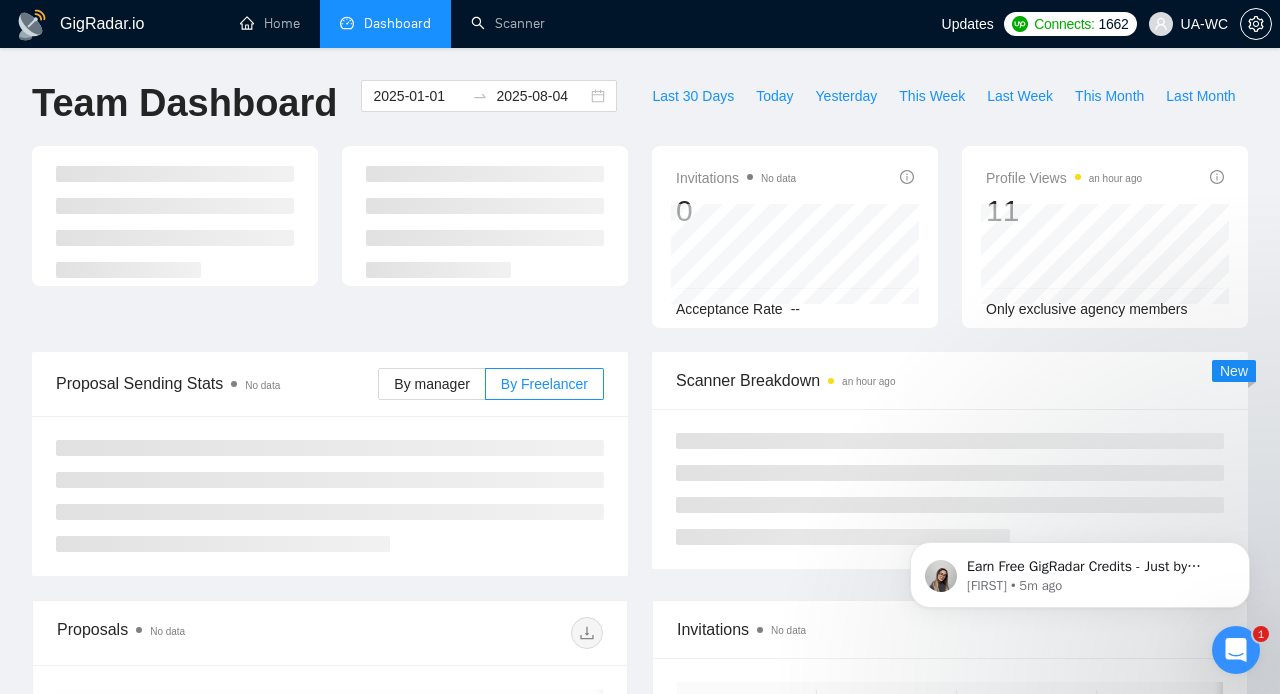 click on "GigRadar.io Home Dashboard Scanner Updates  Connects: 1662 UA-WC Team Dashboard [DATE] [DATE] Last 30 Days Today Yesterday This Week Last Week This Month Last Month Invitations No data 0   Acceptance Rate -- Profile Views an hour ago 11   Only exclusive agency members Proposal Sending Stats No data By manager By Freelancer Scanner Breakdown an hour ago New Proposals No data Date Title Manager Freelancer Status               [DATE] Social Media Ads Specialist for Fitness Coaches [FIRST] [LAST] [FIRST] [LAST] [DATE] Paid Ads support [FIRST] [LAST] [FIRST] [LAST] [DATE] Google Ads & SEO Specialist for Tennis and Padel E-commerce [FIRST] [LAST] [FIRST] [LAST] [DATE] Facebook Ads and Content Manager Needed [FIRST] [LAST] [FIRST] [LAST] [DATE] Facebook Ad Account & Business Manager Accounts NEEDED [FIRST] [LAST] [FIRST] [LAST] [DATE] Digital Marketing Specialist Needed: Complete Funnel Setup & PLR Rebranding [FIRST] [LAST] 1" at bounding box center (640, 747) 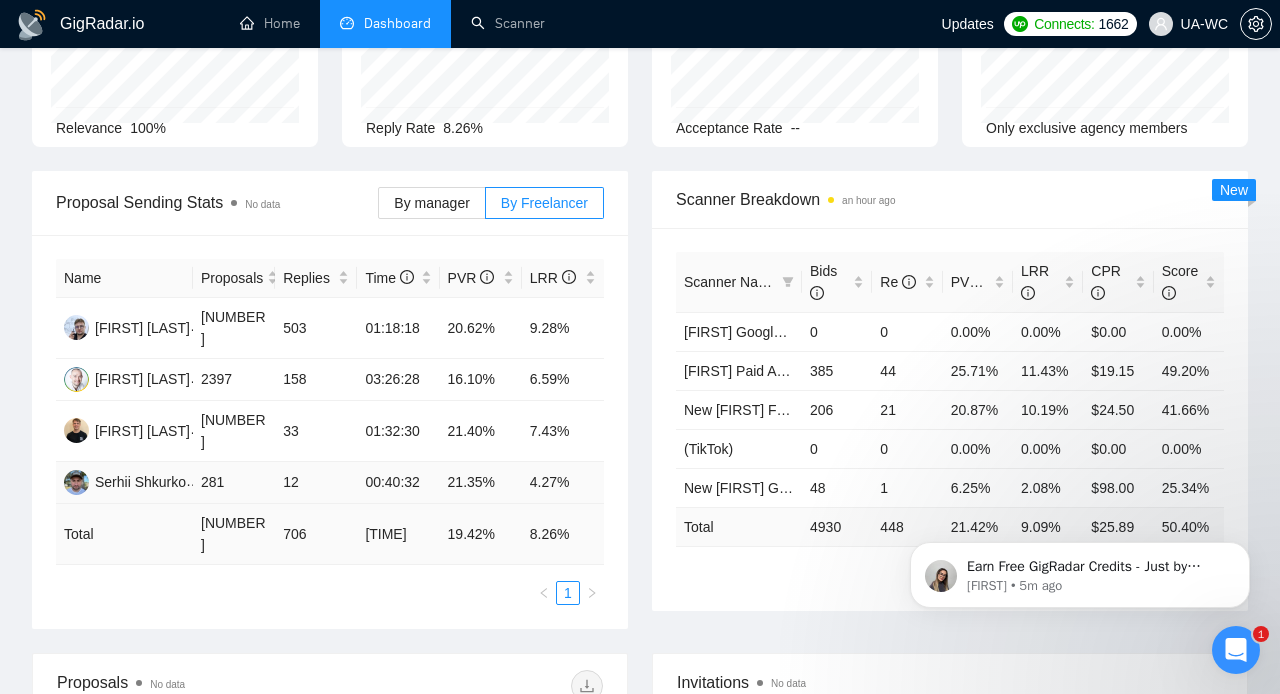 scroll, scrollTop: 188, scrollLeft: 0, axis: vertical 